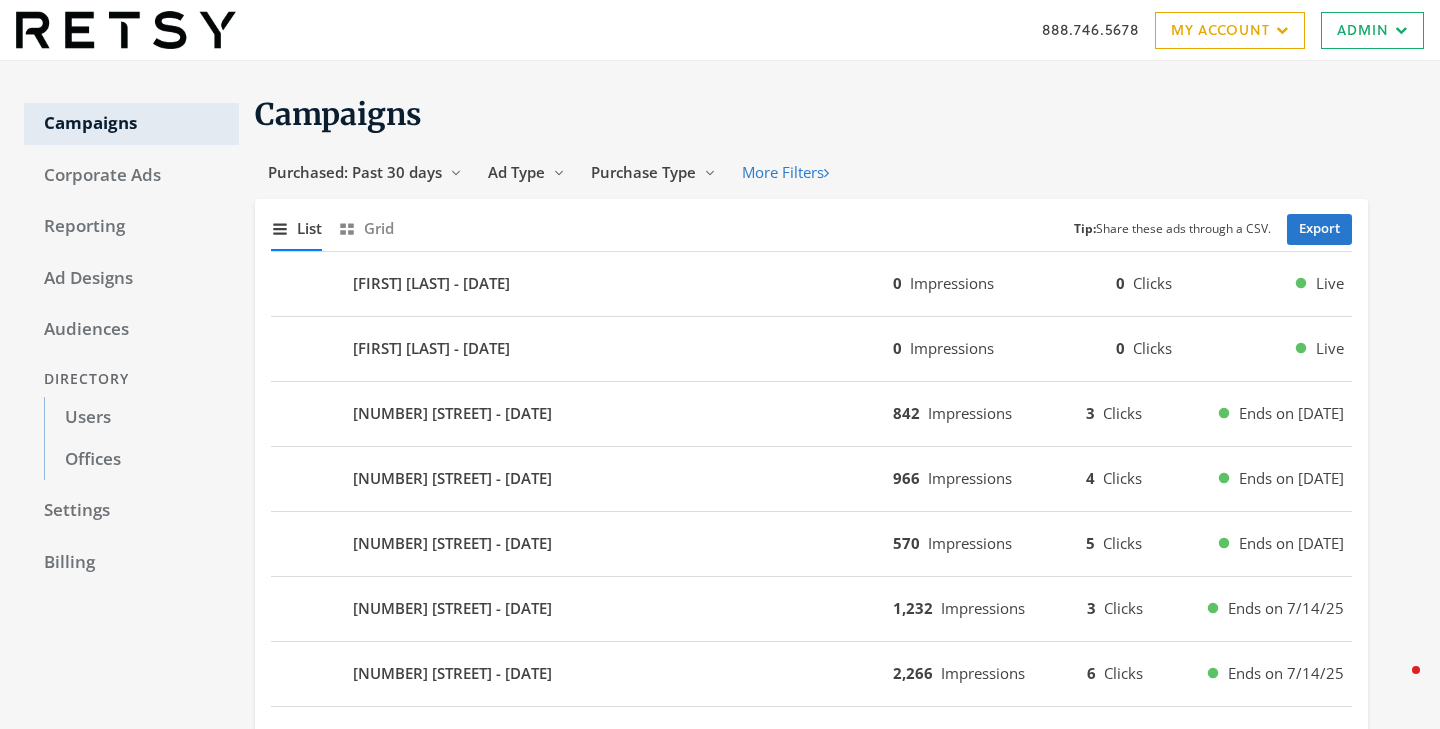 scroll, scrollTop: 0, scrollLeft: 0, axis: both 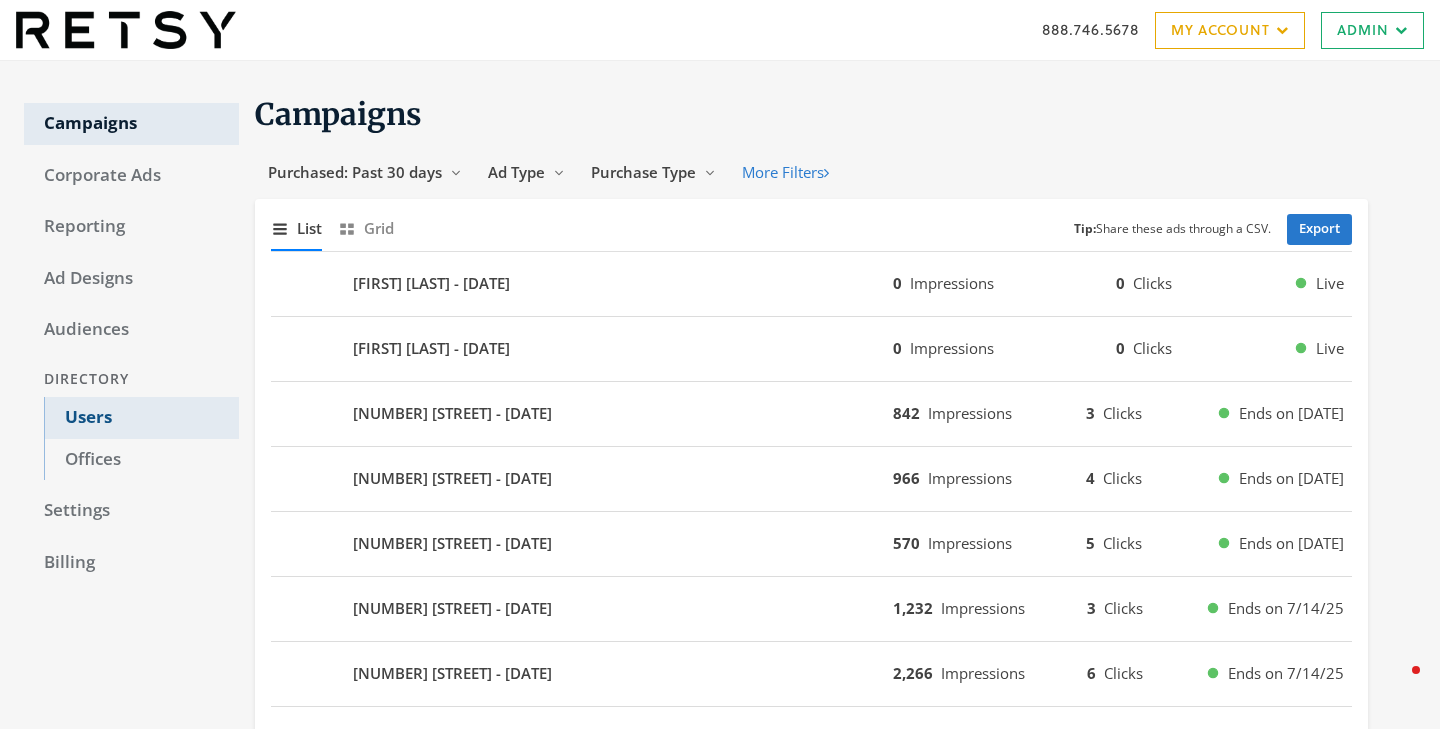 click on "Users" at bounding box center (141, 418) 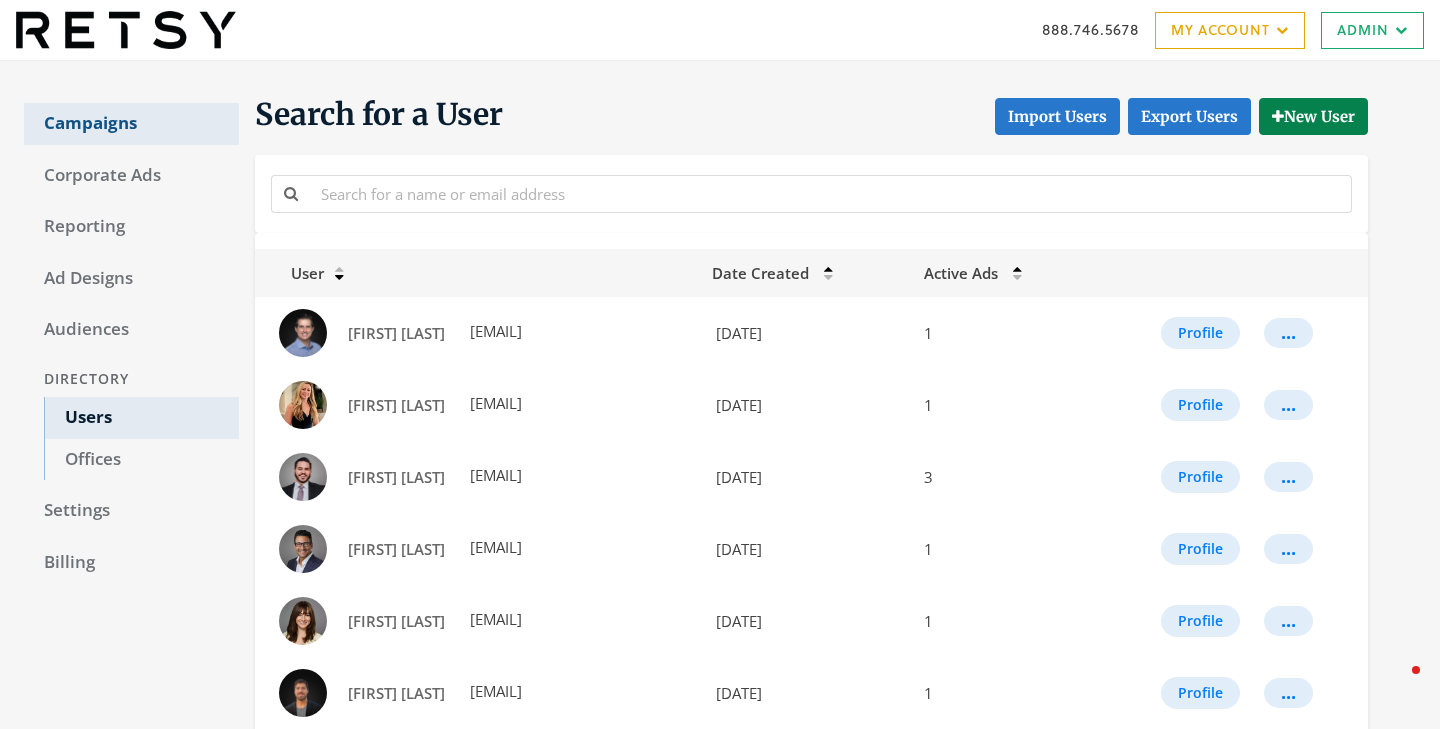 click on "Campaigns" at bounding box center (131, 124) 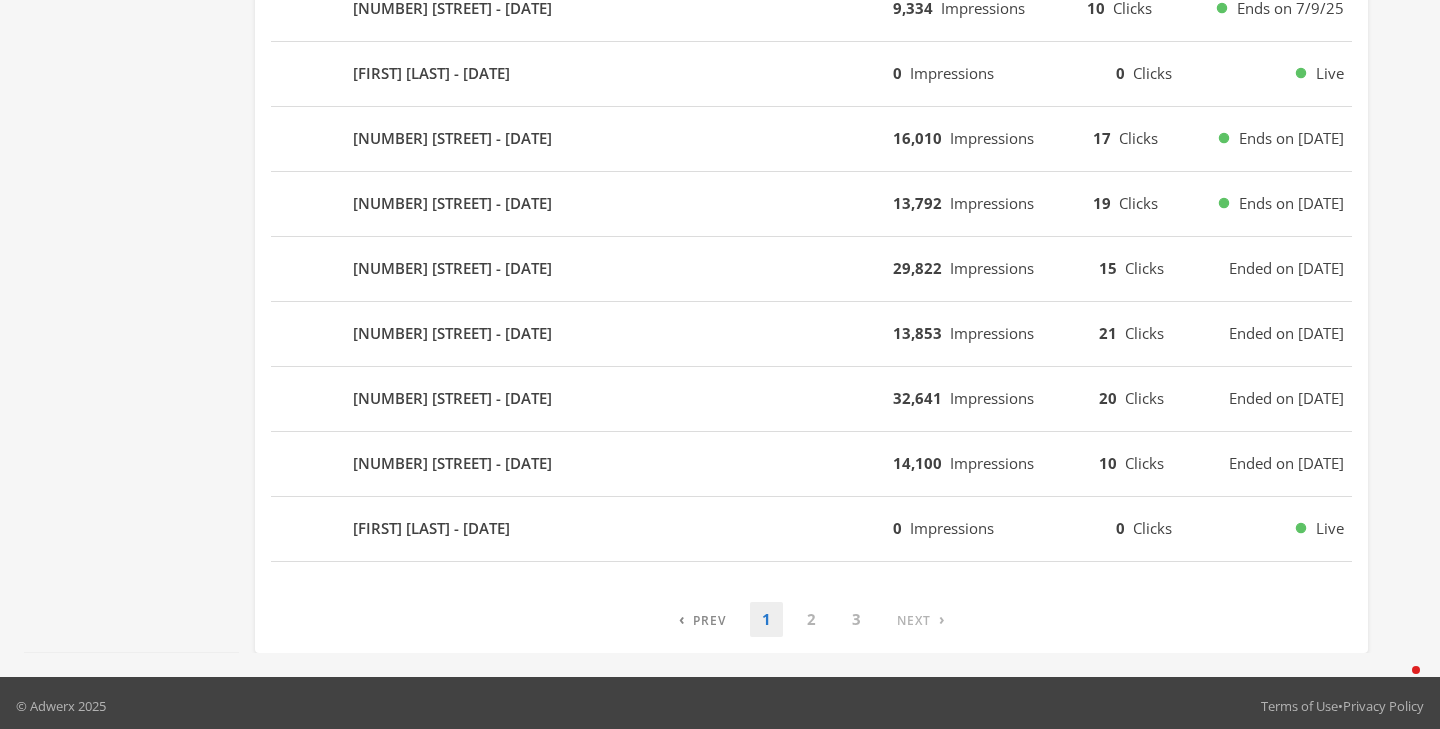 scroll, scrollTop: 1257, scrollLeft: 0, axis: vertical 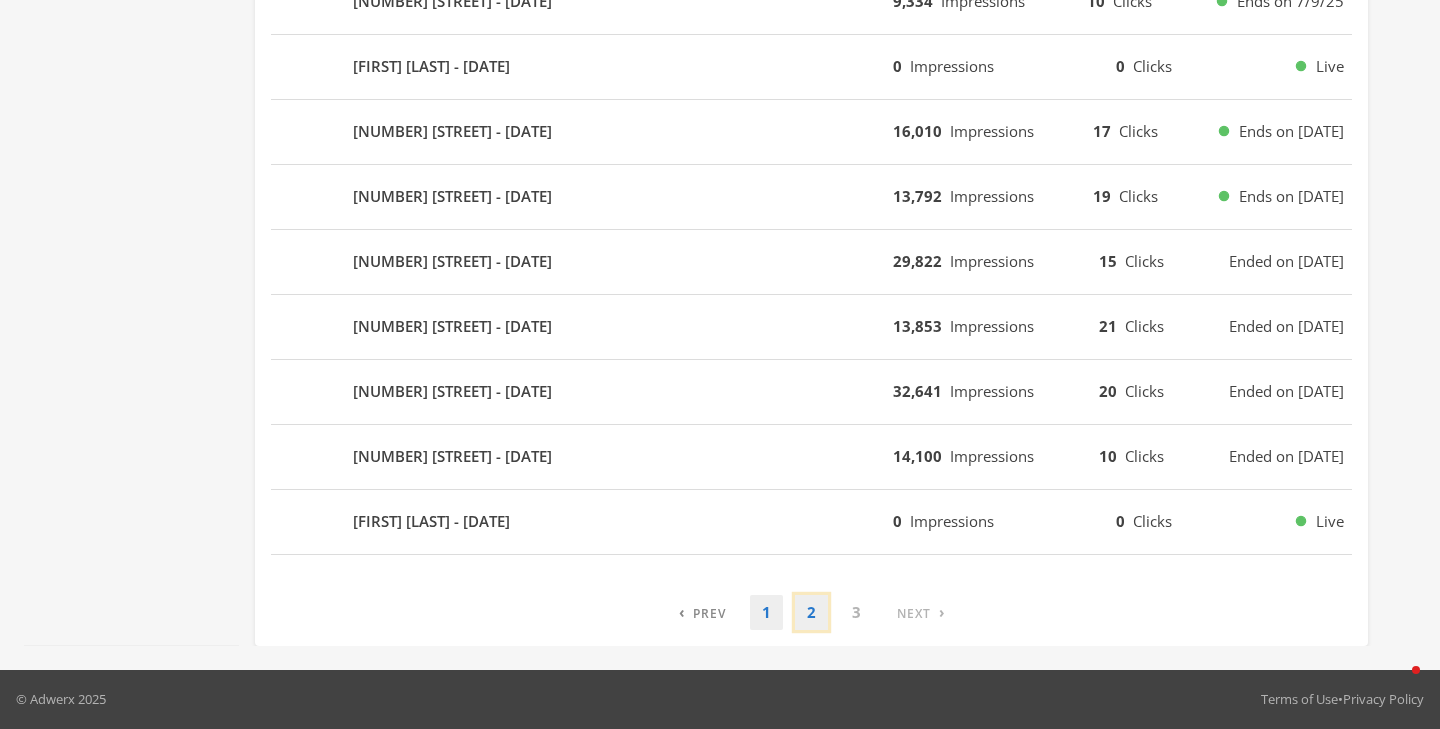 click on "2" at bounding box center [702, 612] 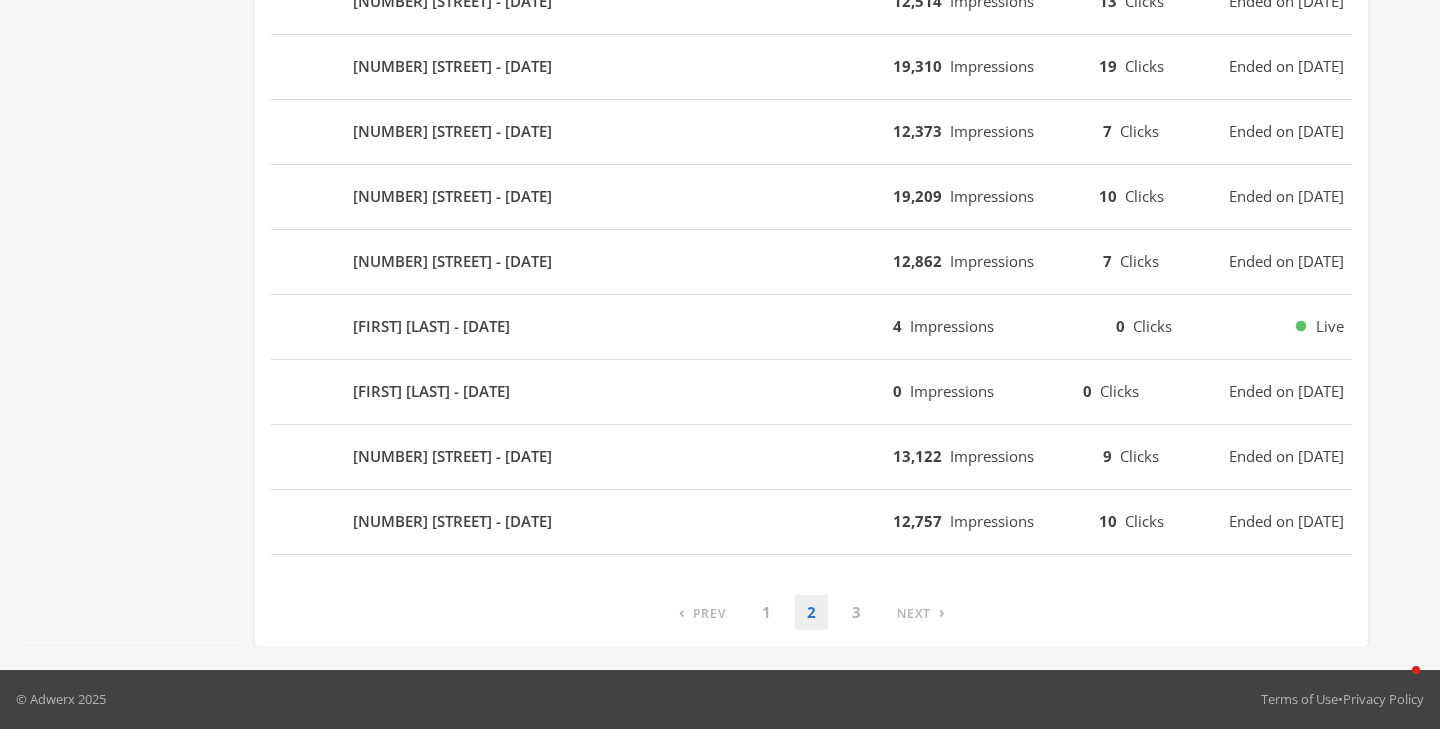 click on "© Adwerx [YEAR]
Terms of Use   •   Privacy Policy" at bounding box center (720, 700) 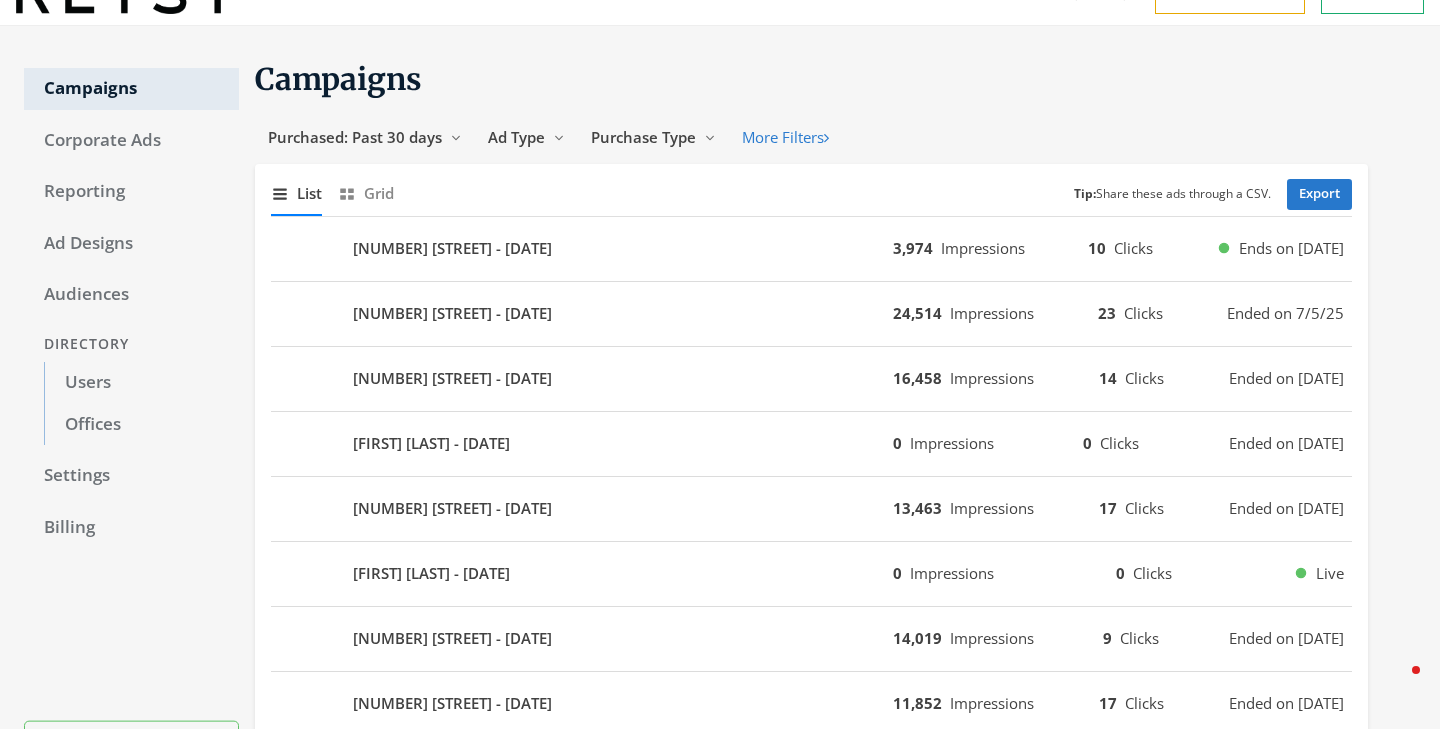 scroll, scrollTop: 0, scrollLeft: 0, axis: both 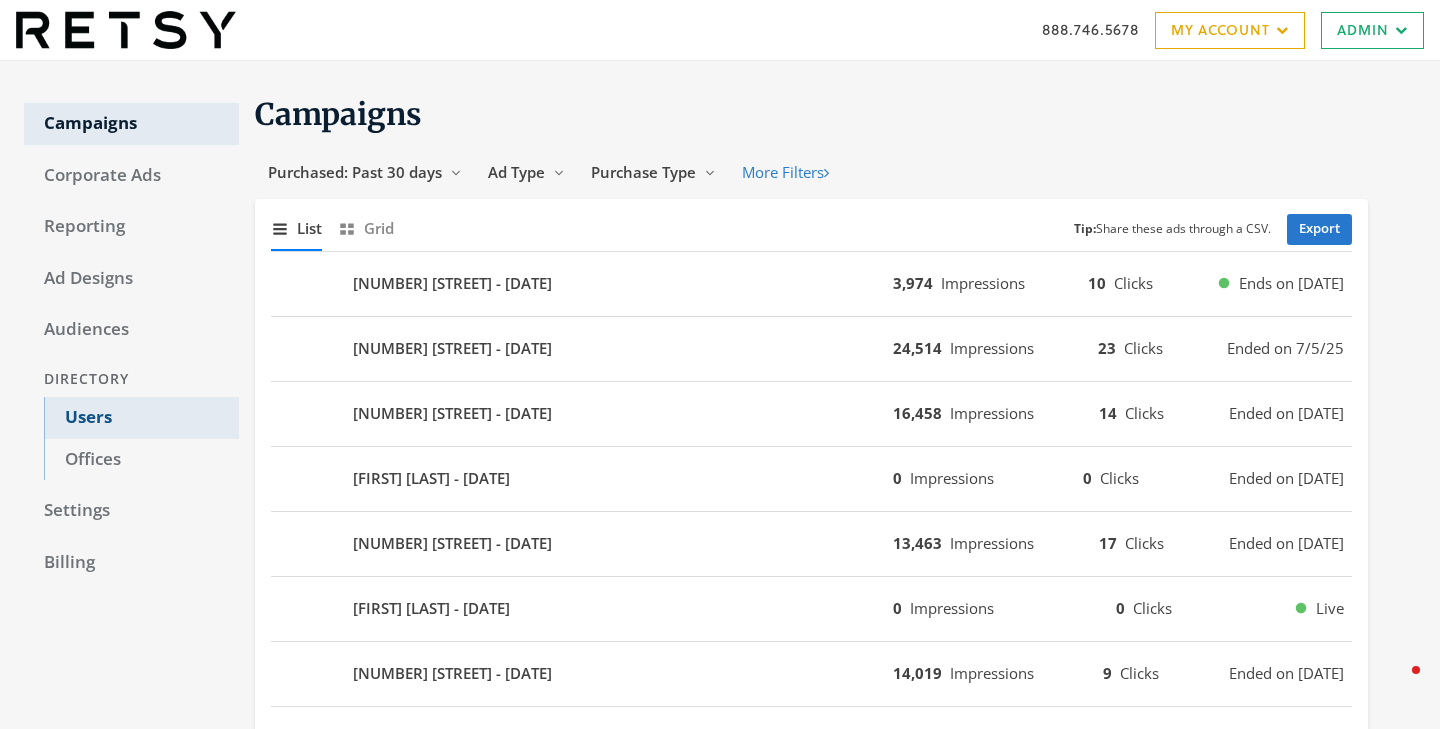 click on "Users" at bounding box center (141, 418) 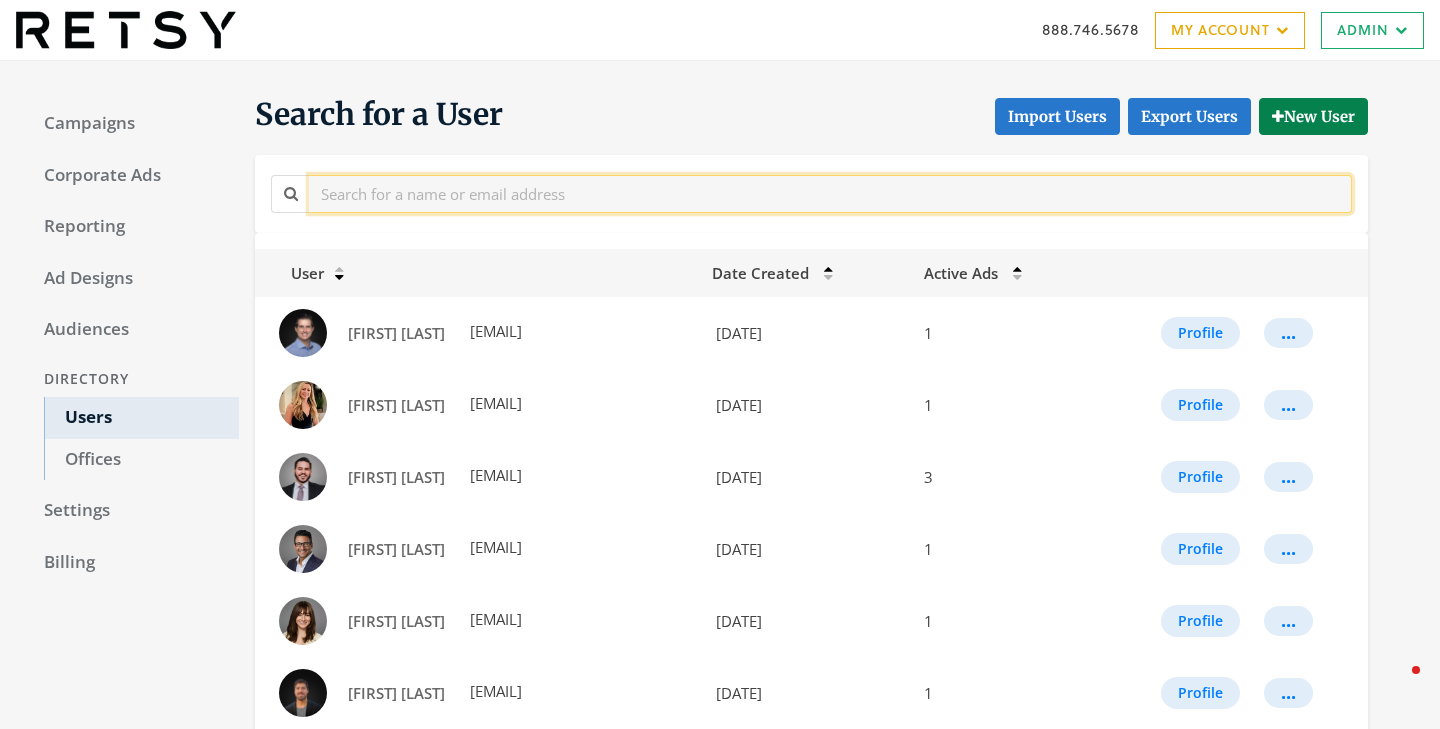 click at bounding box center [830, 193] 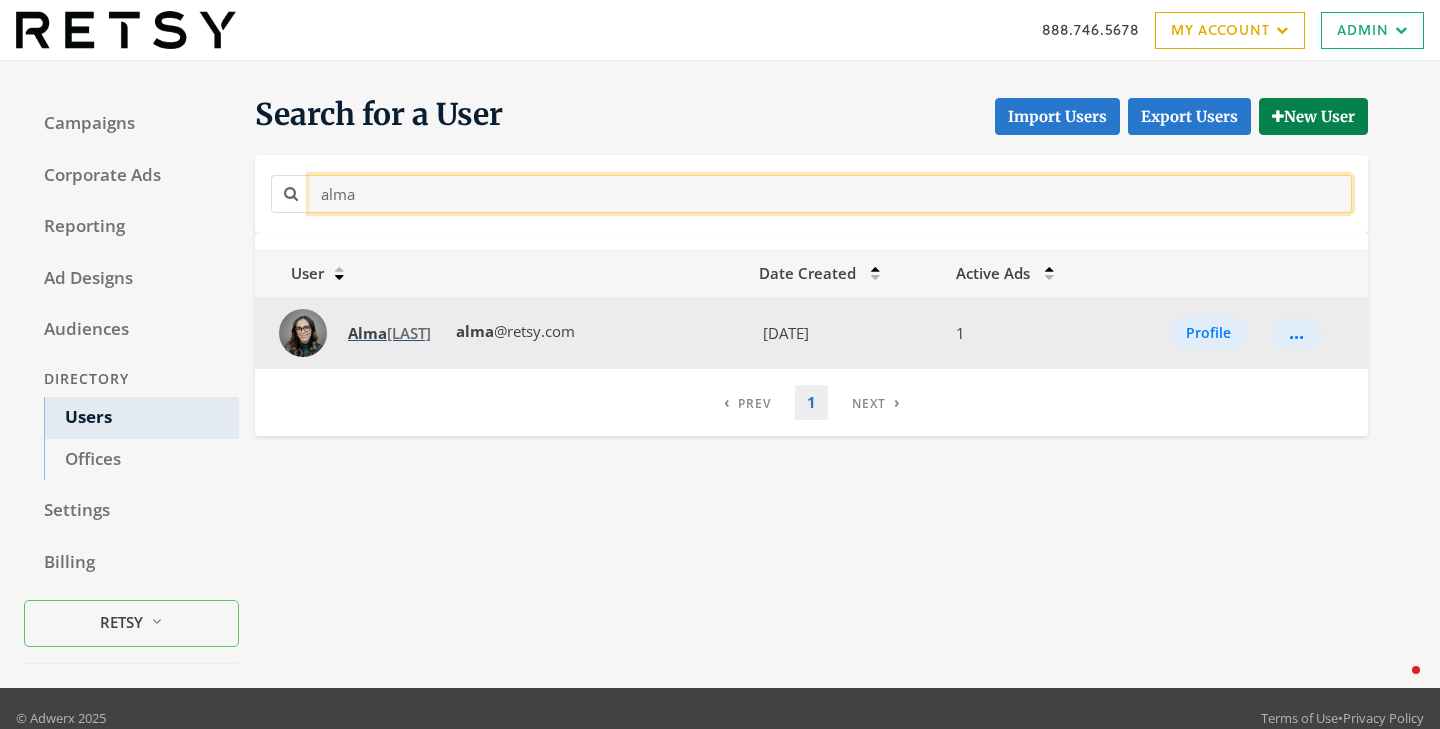 type on "alma" 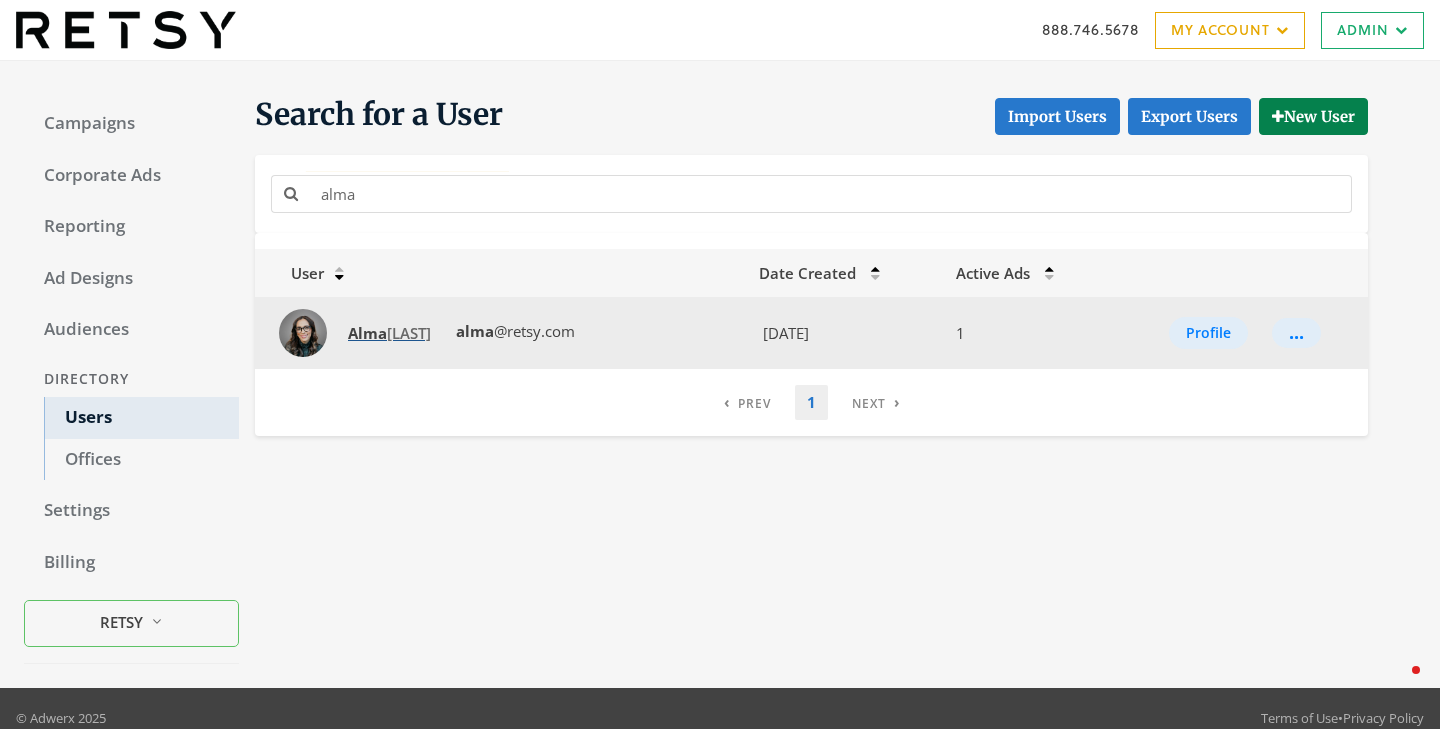 click on "[FIRST] [LAST]" at bounding box center [389, 333] 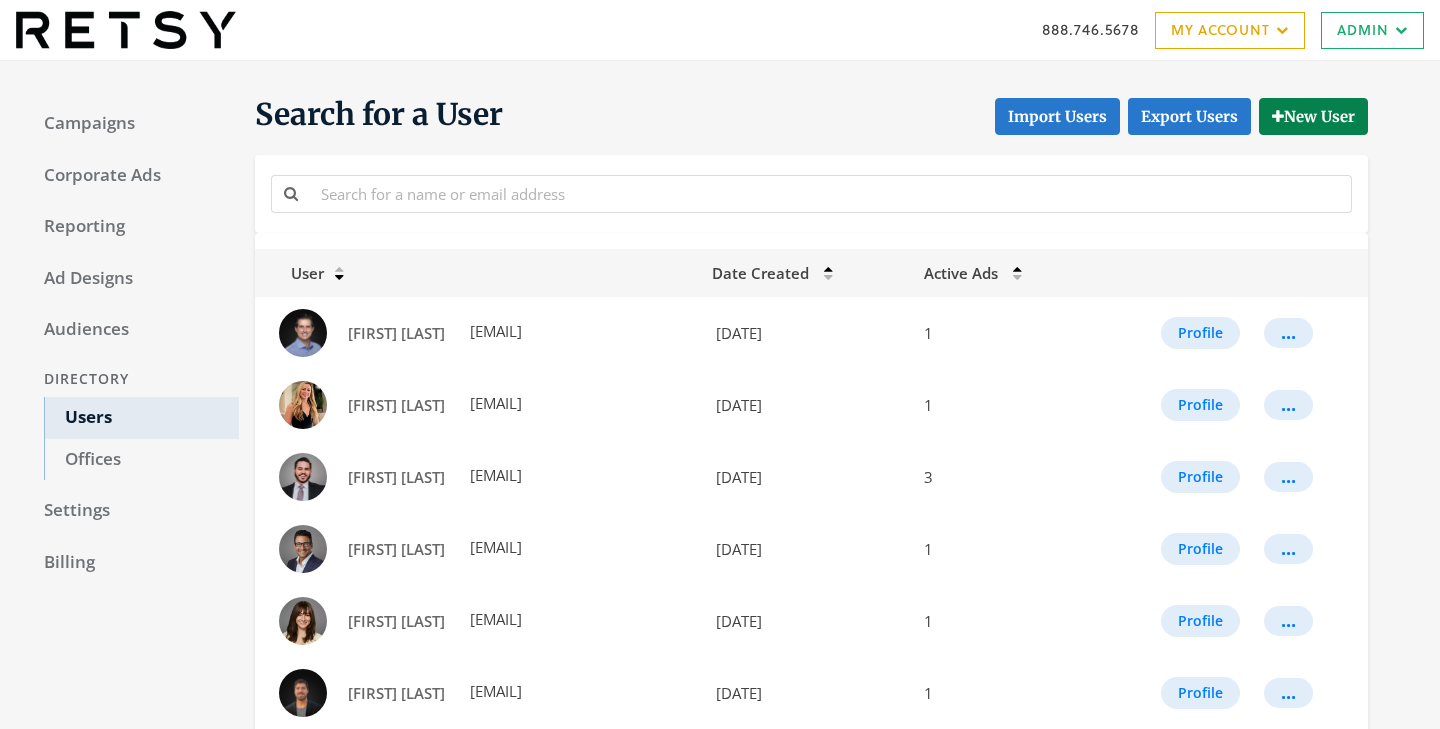 scroll, scrollTop: 0, scrollLeft: 0, axis: both 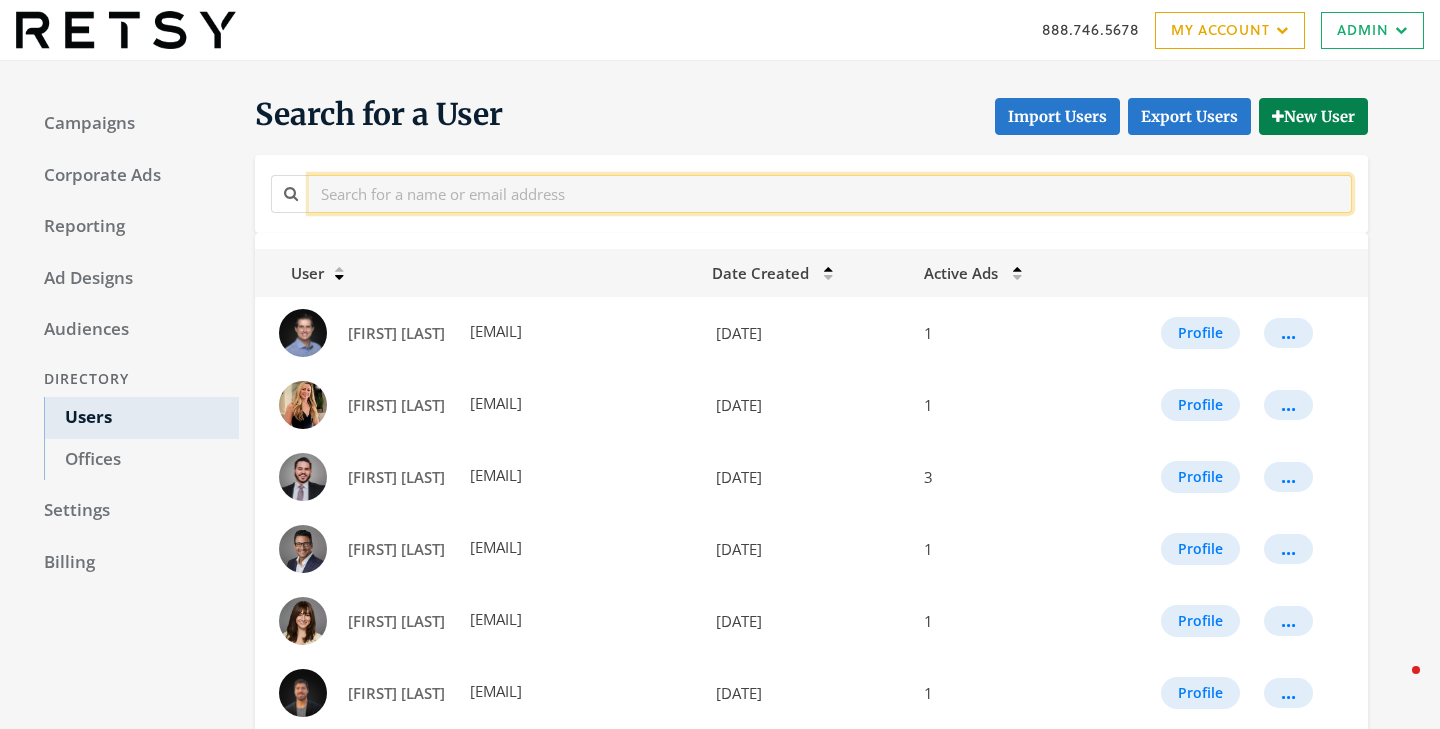 click at bounding box center [830, 193] 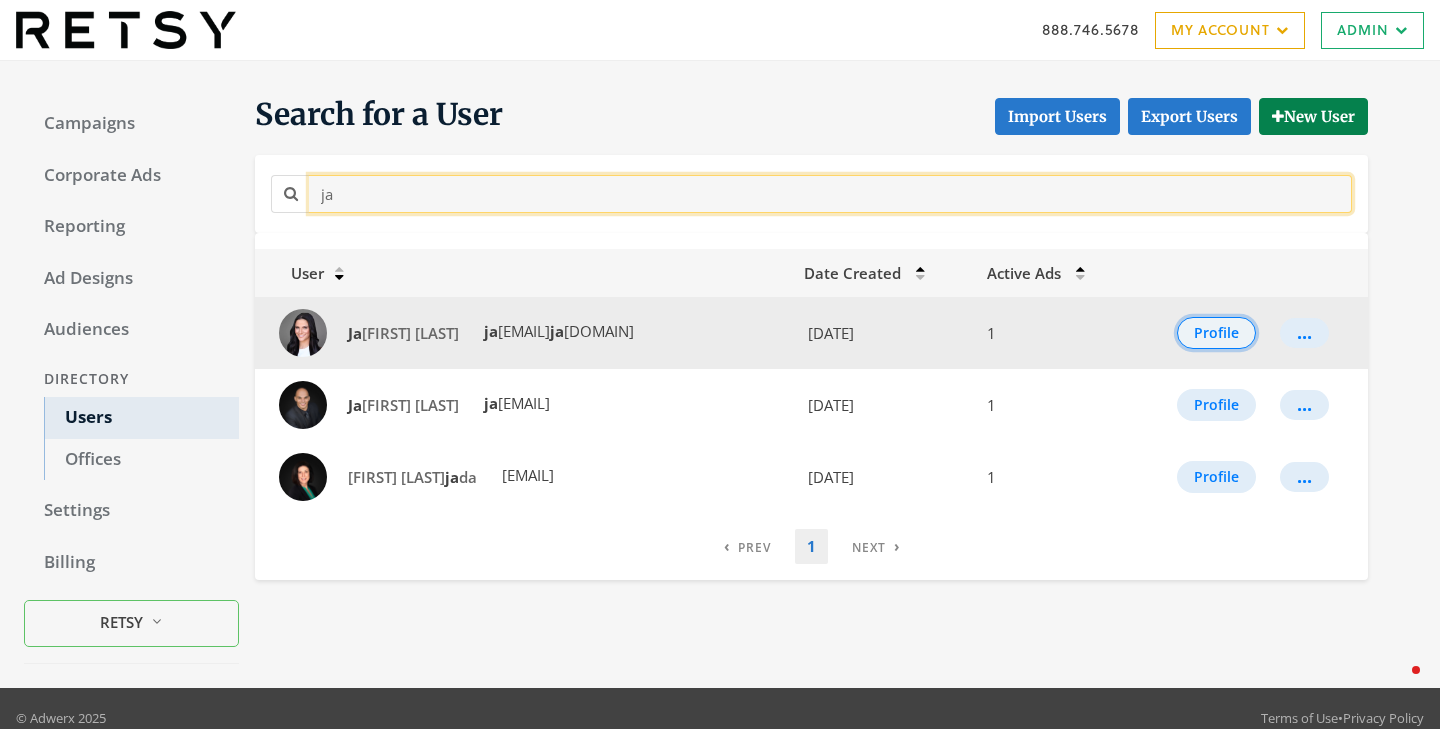 type on "ja" 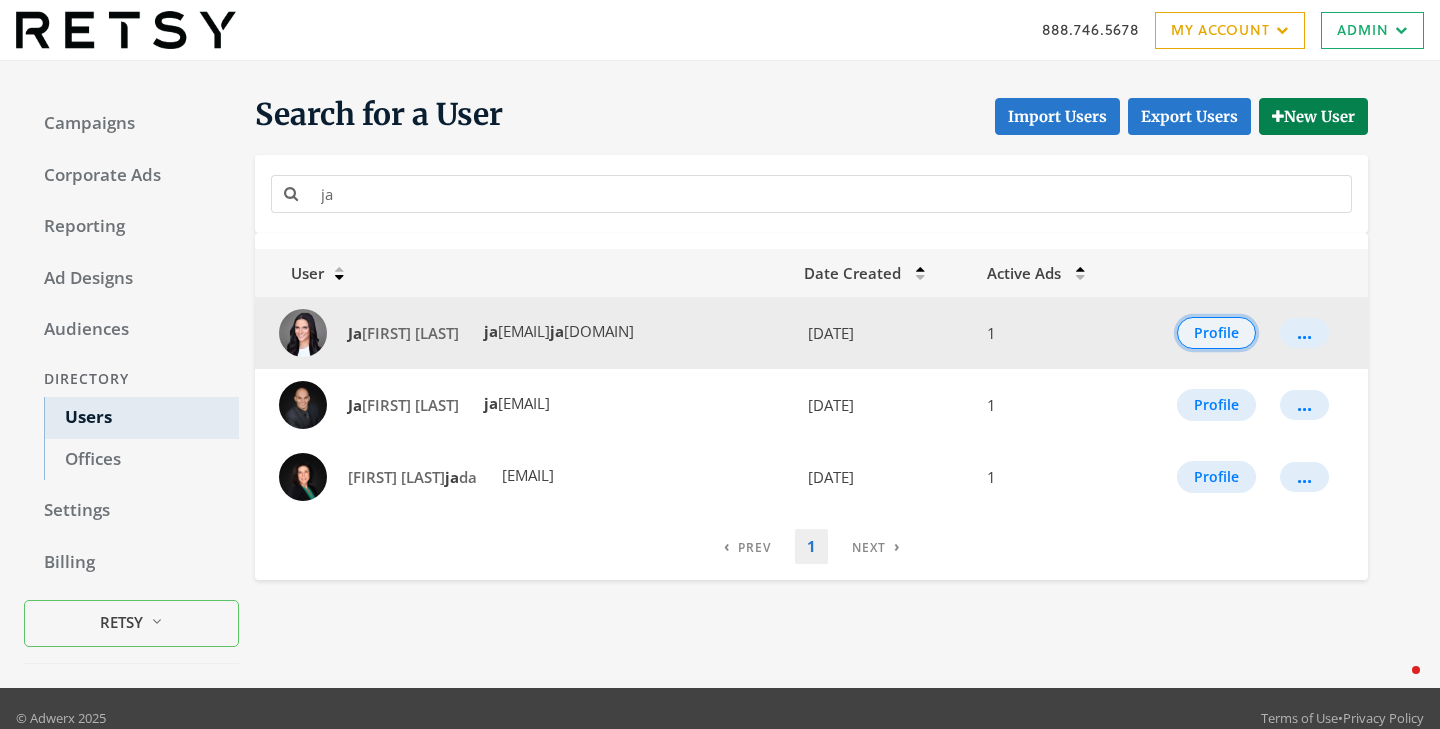 click on "Profile" at bounding box center [1216, 333] 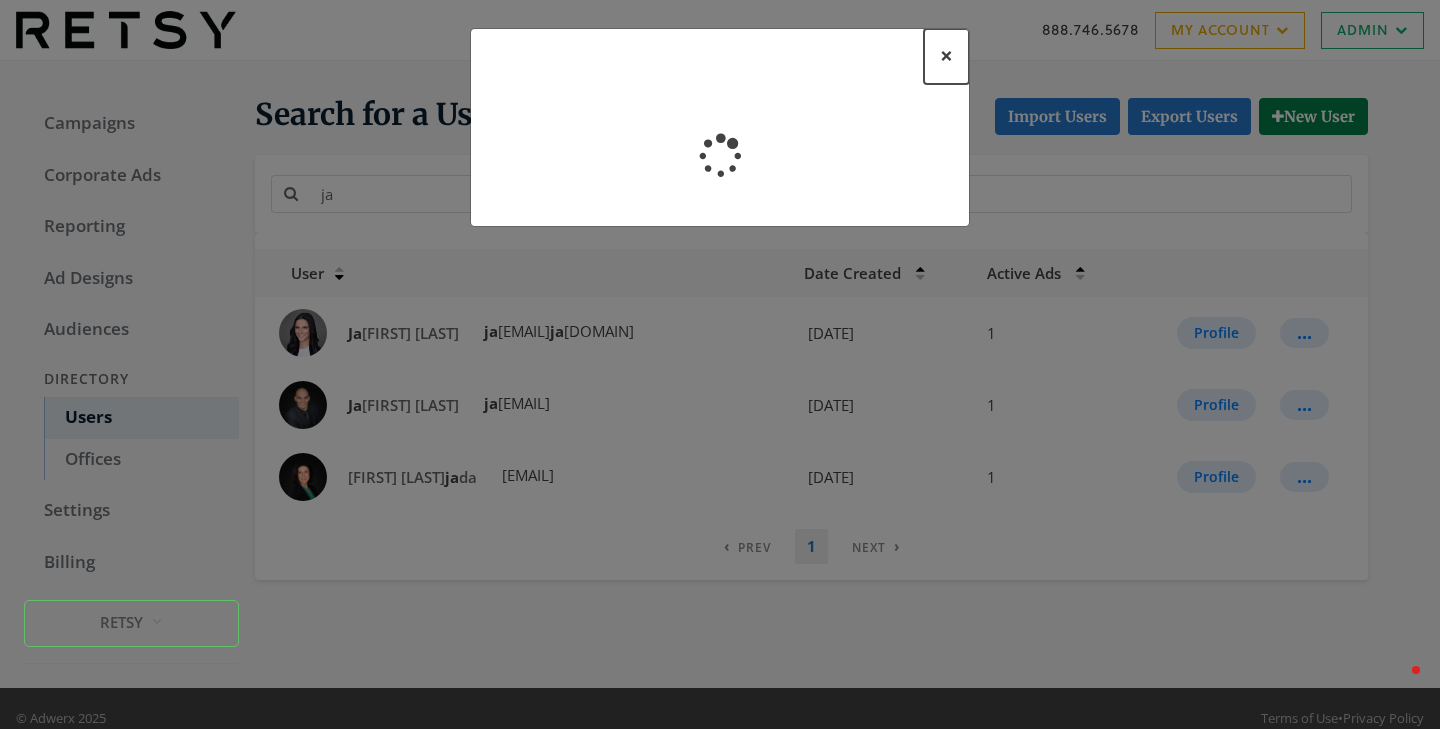 click on "×" at bounding box center [946, 55] 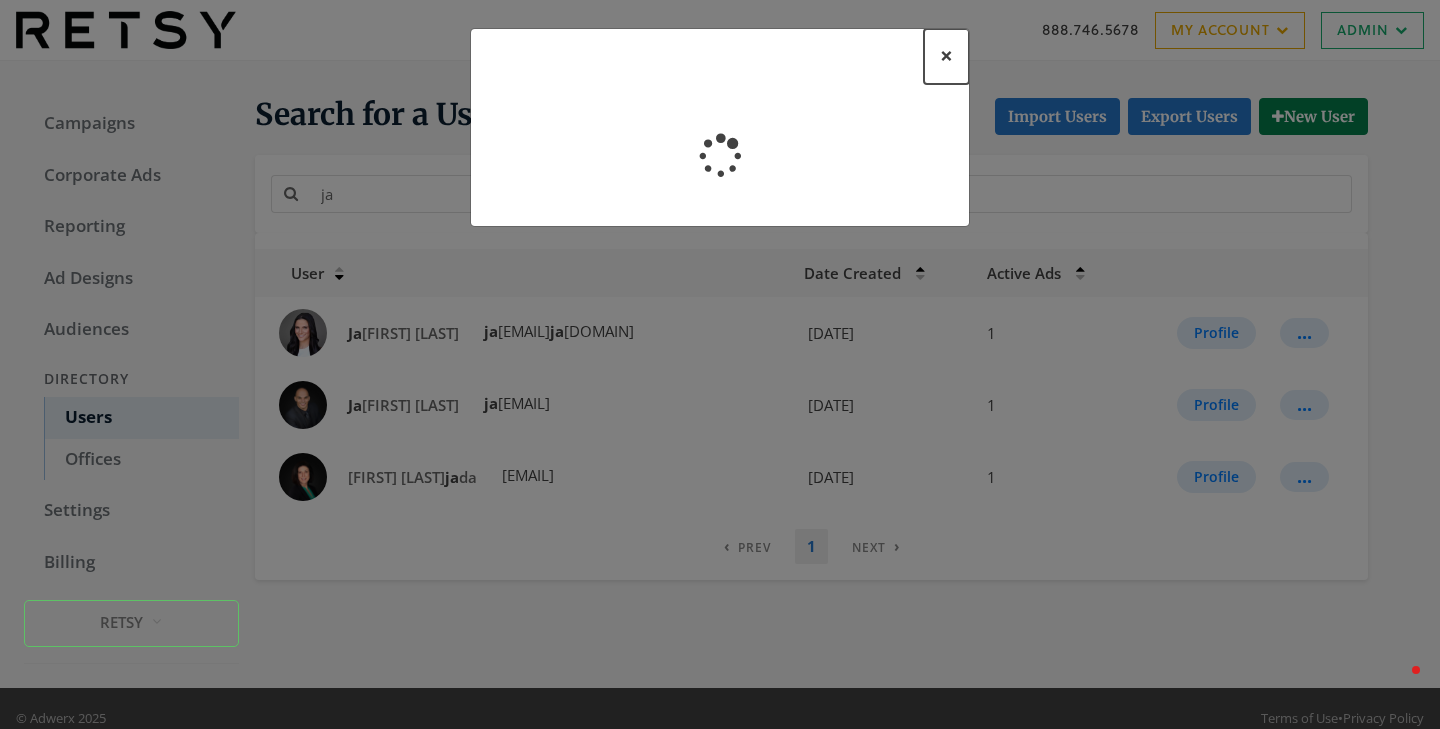 click on "×" at bounding box center (946, 56) 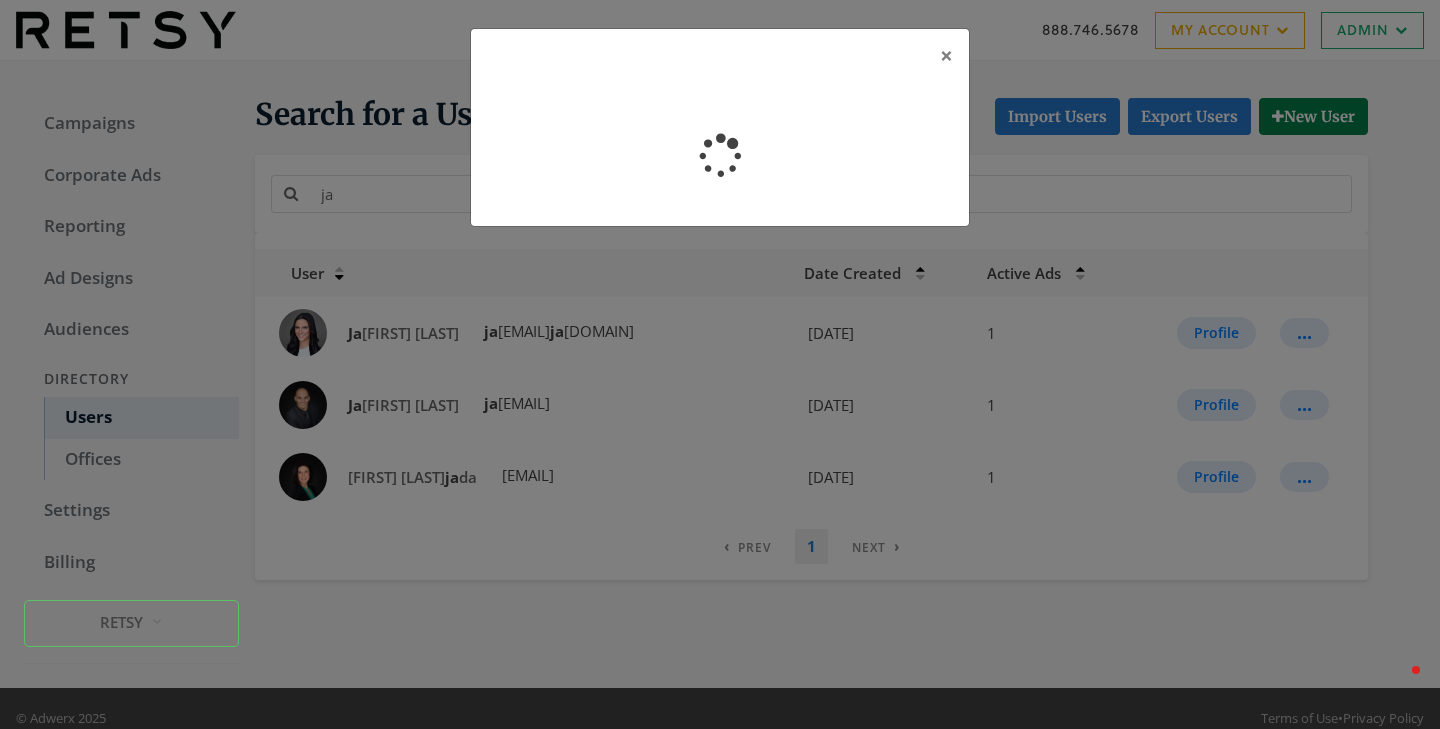 click on "× Loading..." at bounding box center (720, 364) 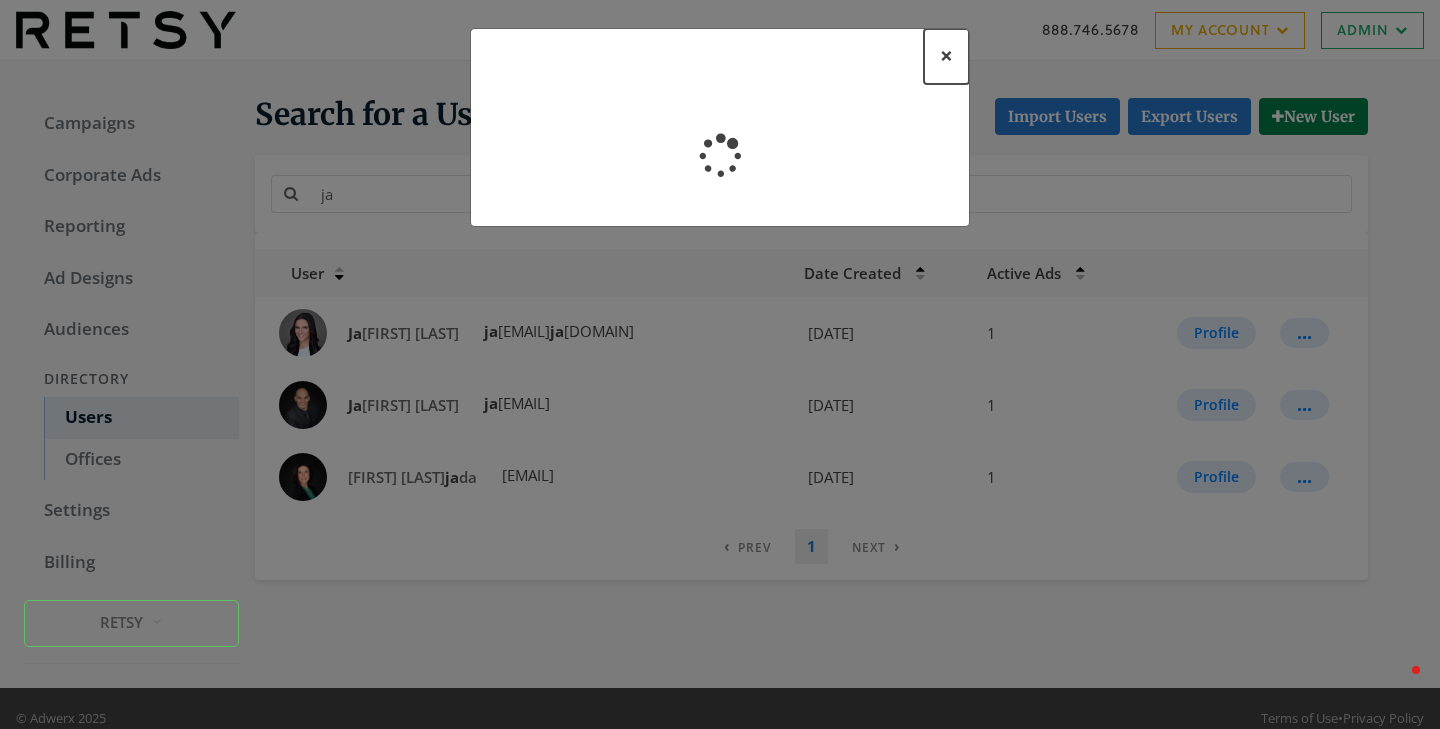 click on "×" at bounding box center (946, 55) 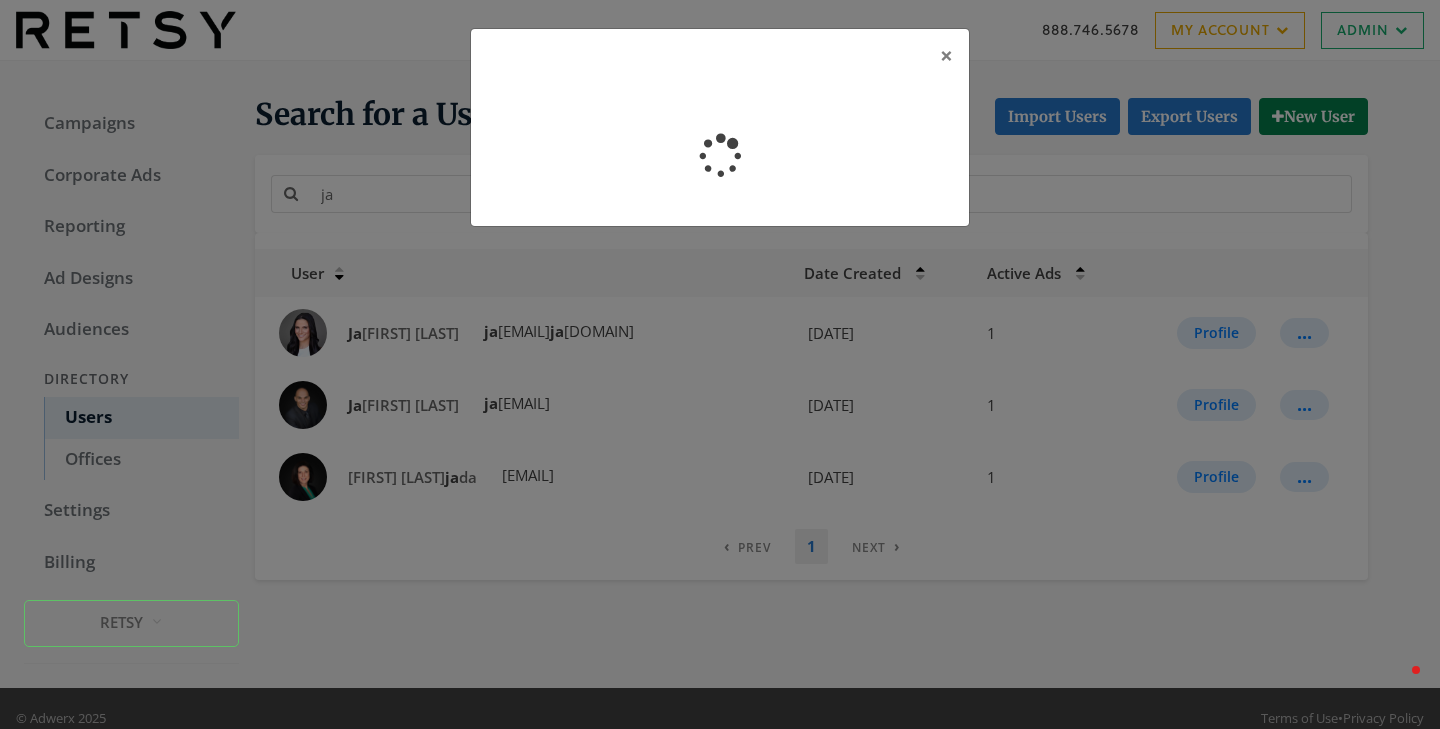 click on "×" at bounding box center (720, 57) 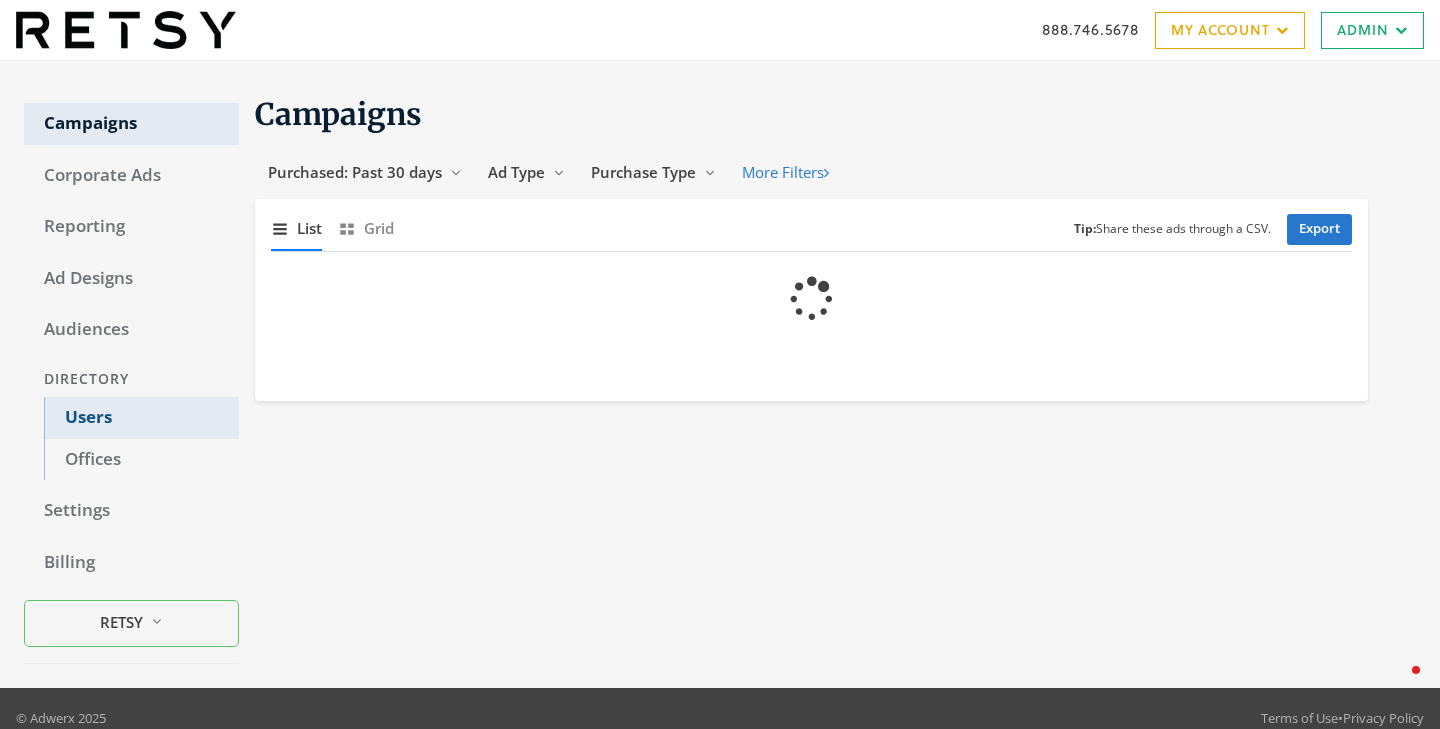 click on "Users" at bounding box center (141, 418) 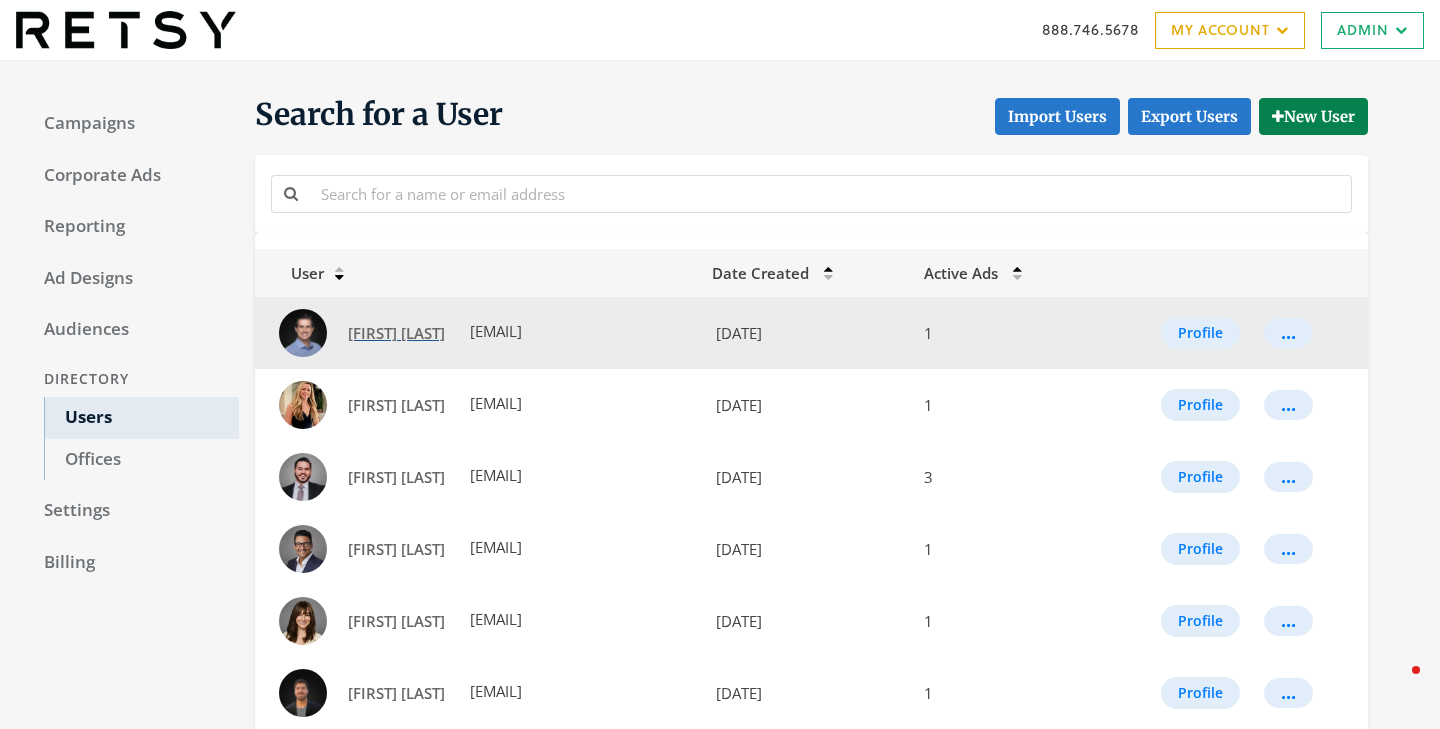 click on "[FIRST] [LAST]" at bounding box center [396, 333] 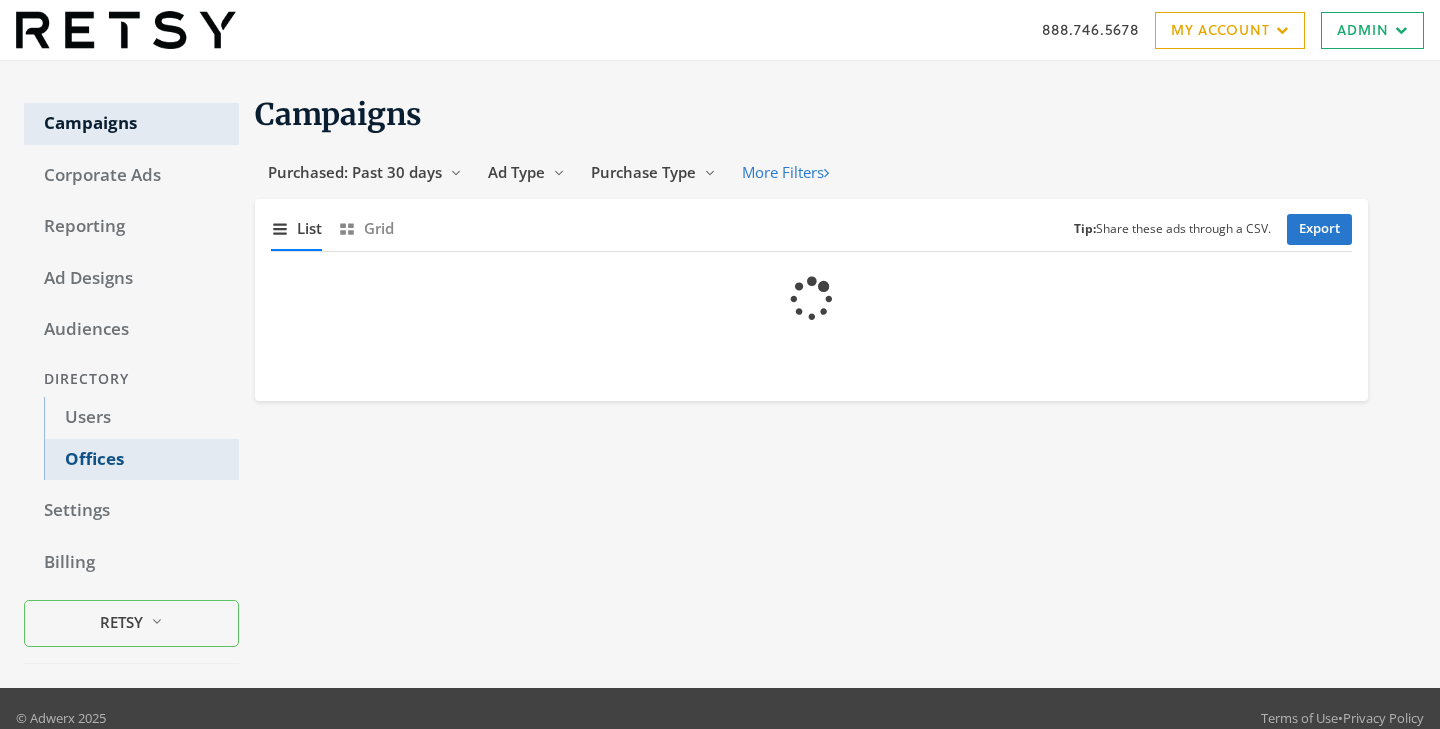 scroll, scrollTop: 0, scrollLeft: 0, axis: both 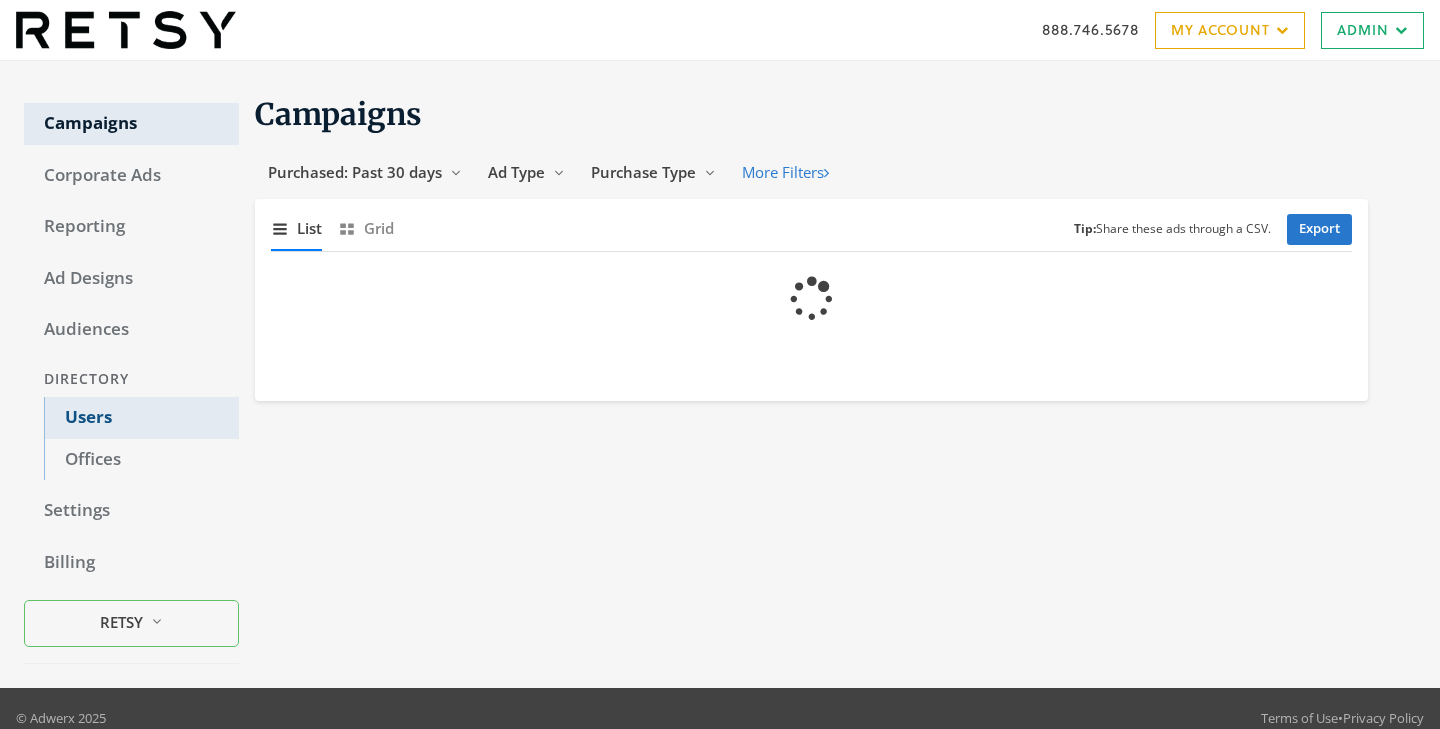 click on "Users" at bounding box center [141, 418] 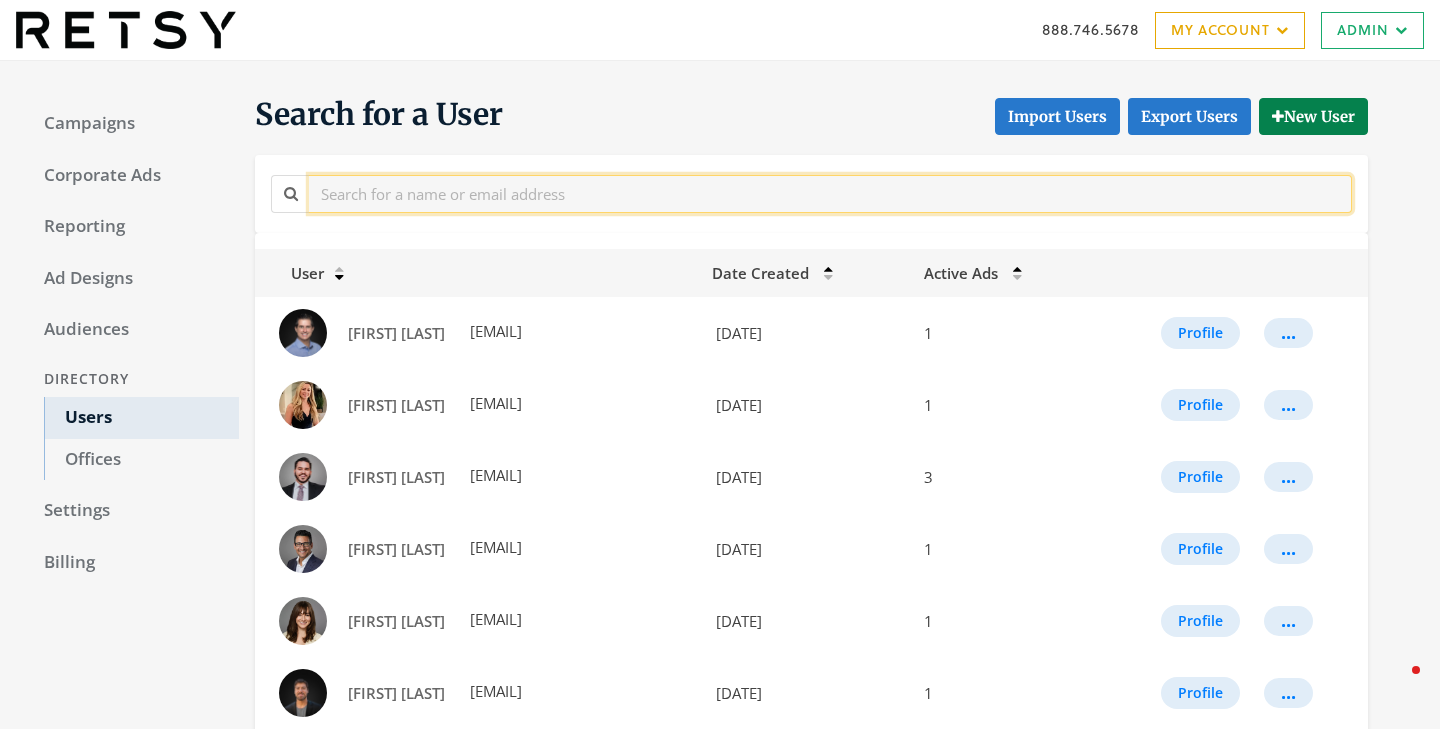 click at bounding box center (830, 193) 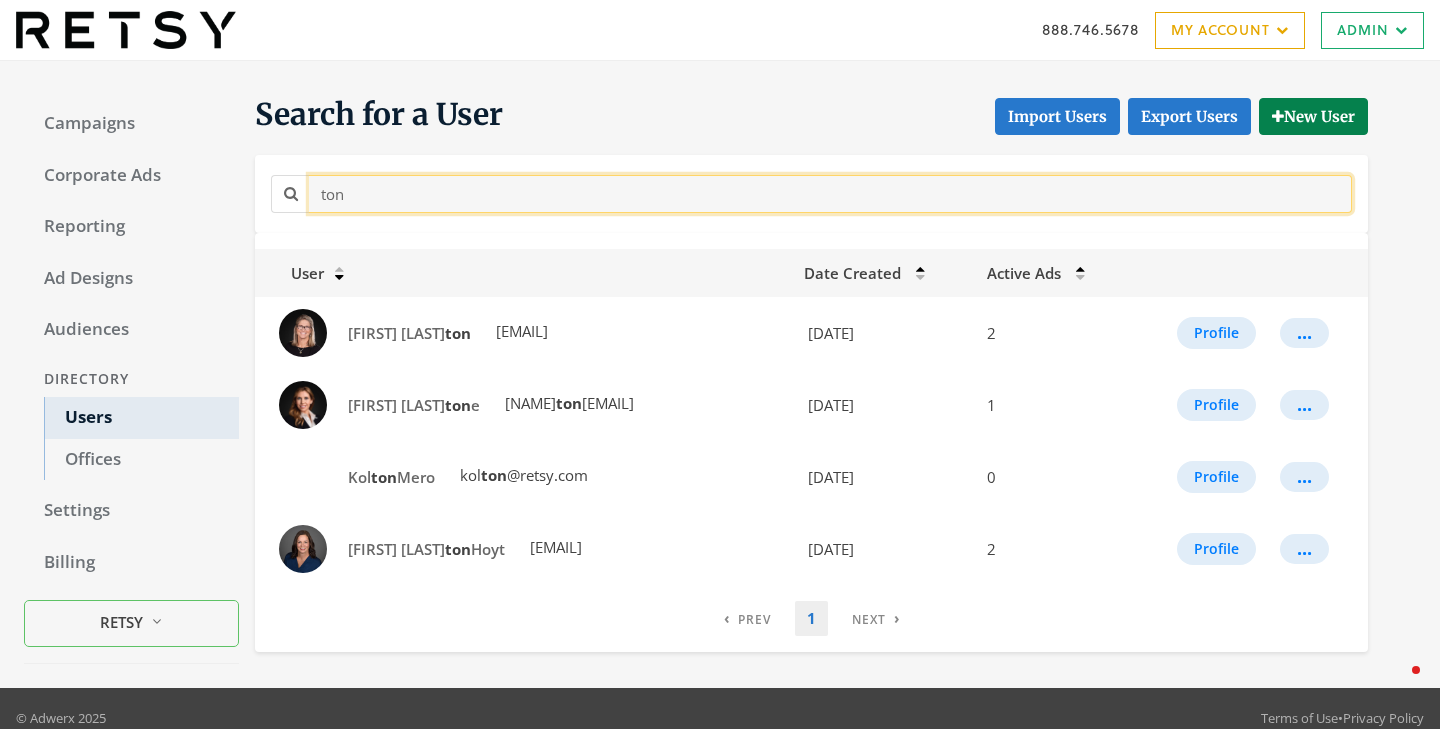 type on "ton" 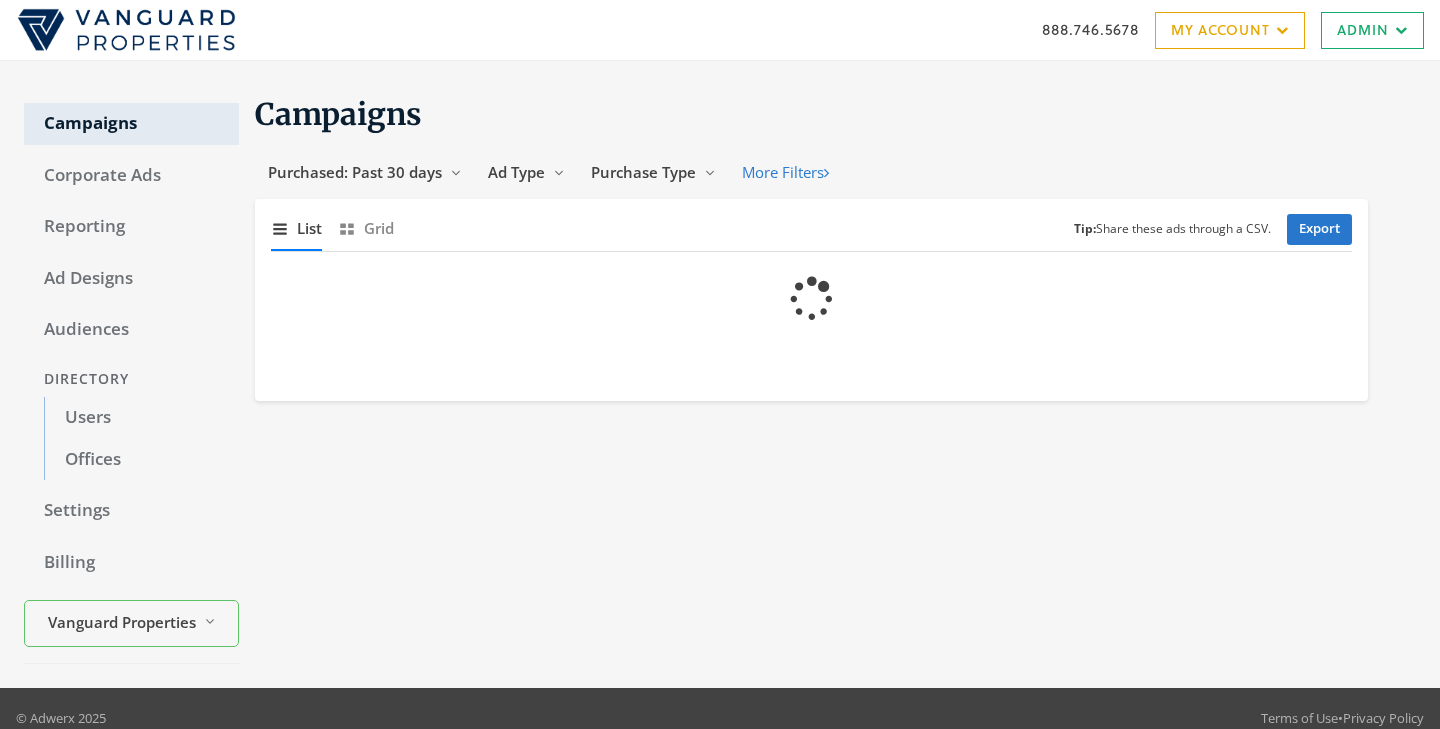 scroll, scrollTop: 0, scrollLeft: 0, axis: both 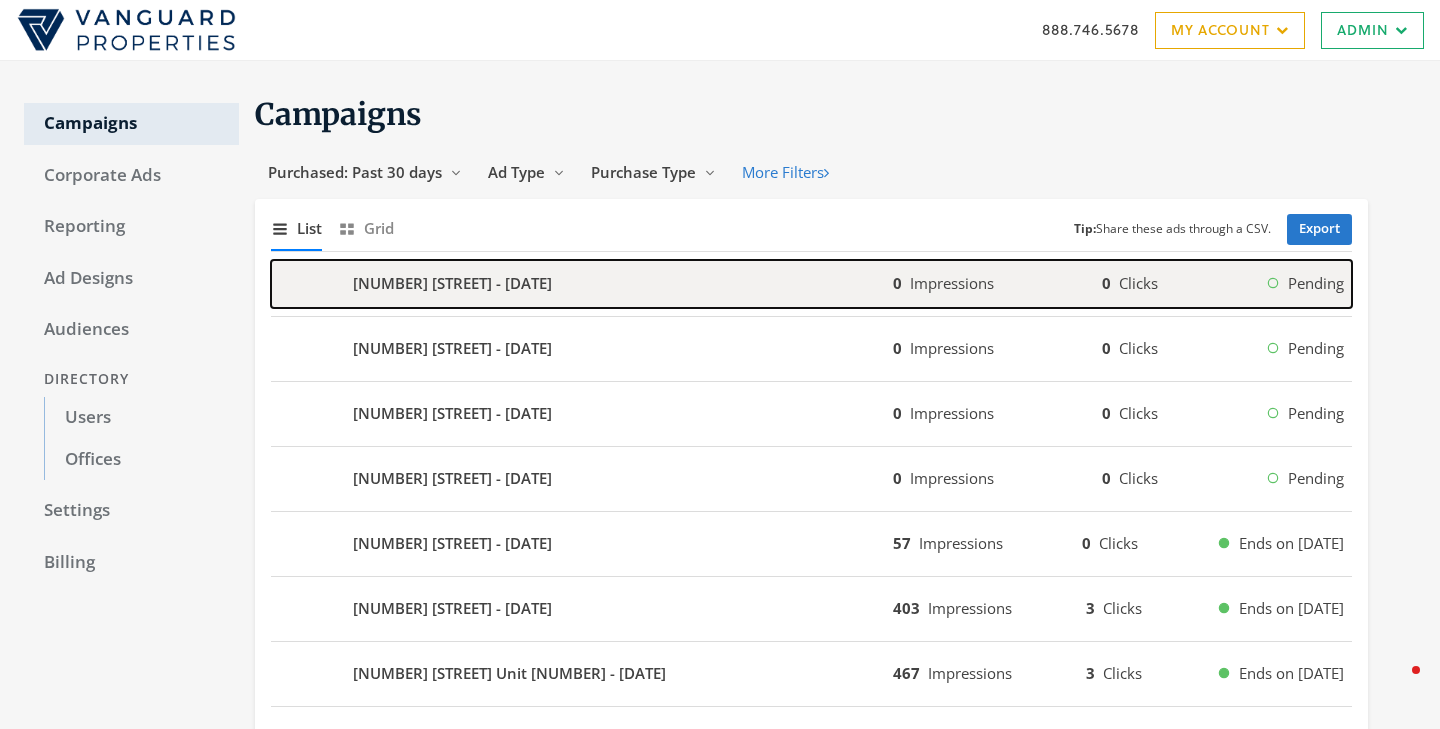 click on "2716 SW Amora Cir - 2025-07-09" at bounding box center [452, 283] 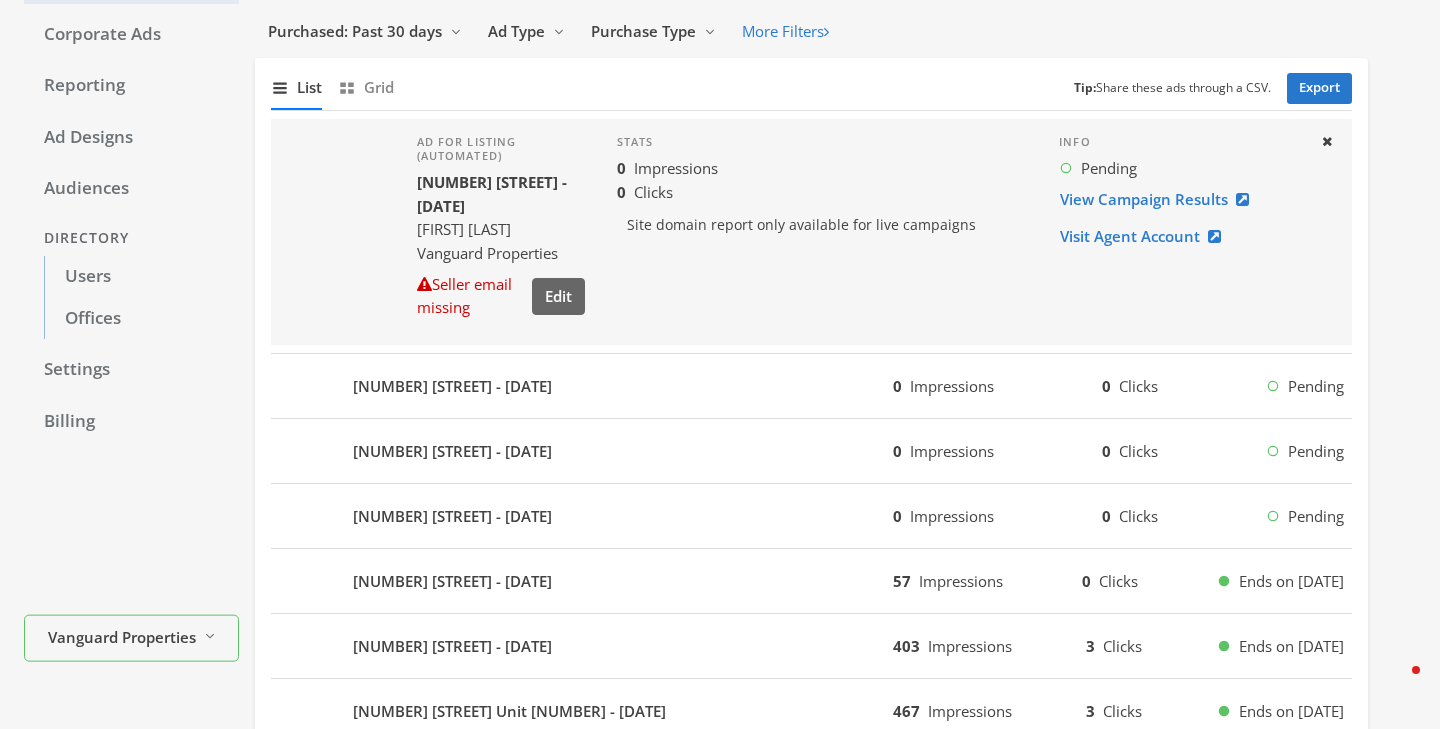 scroll, scrollTop: 171, scrollLeft: 0, axis: vertical 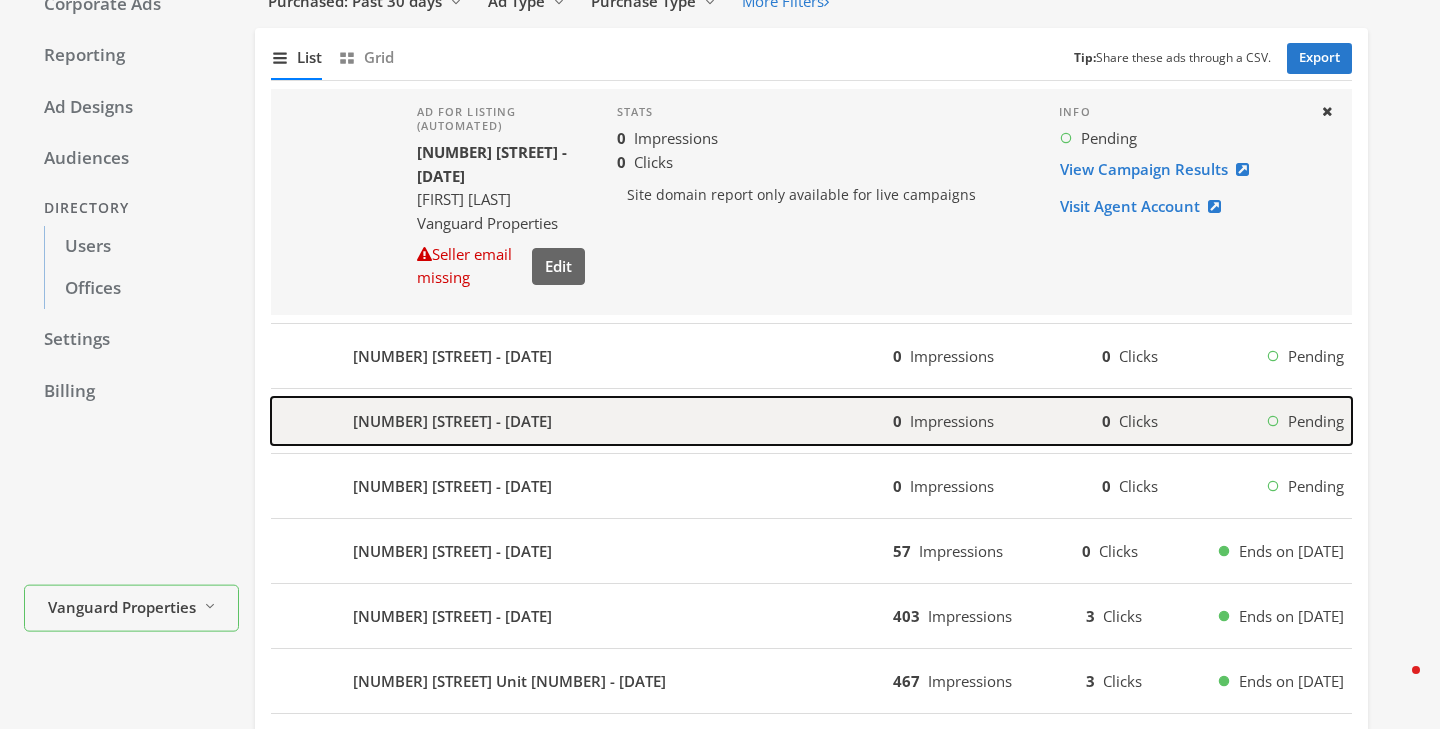 click on "57 Sir Francis Drake Blvd - 2025-07-09" at bounding box center (452, 356) 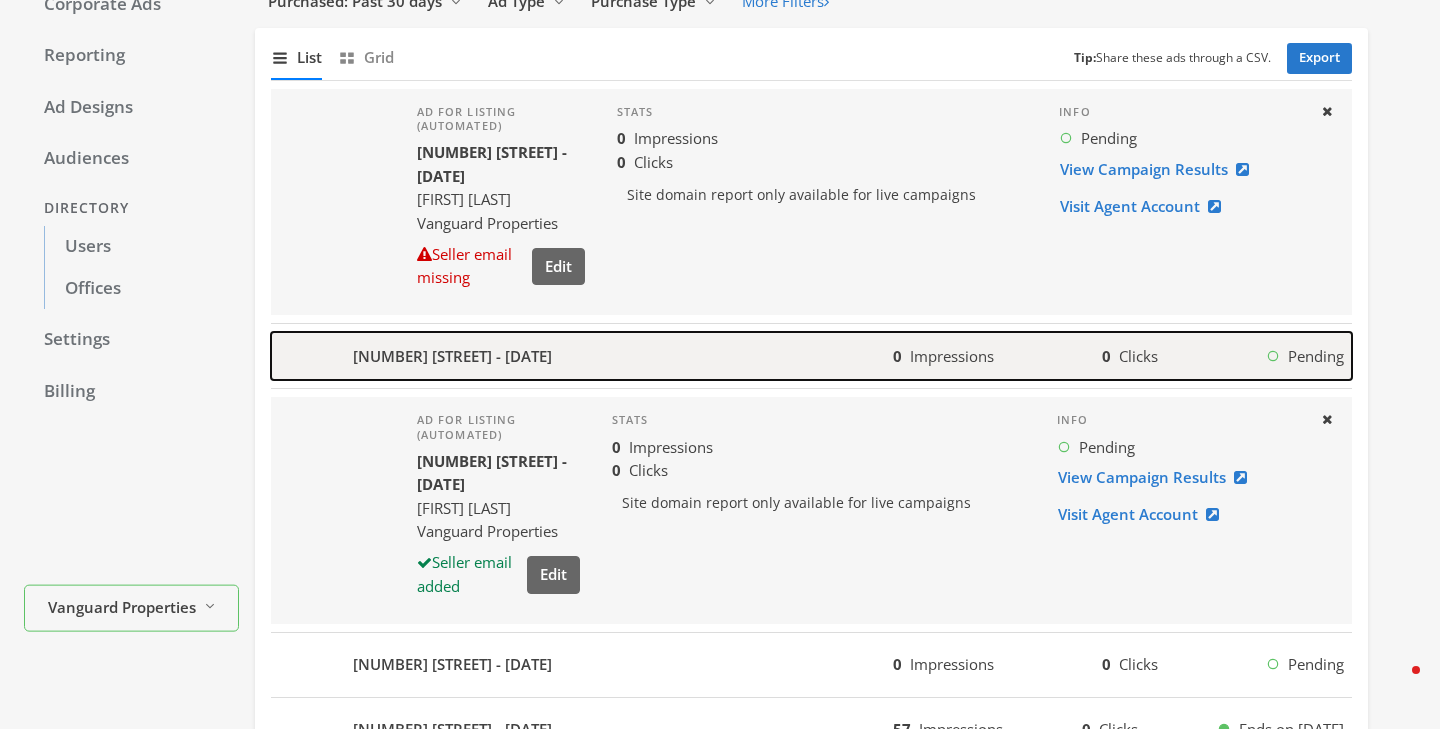 click on "1668 Baywood Dr - 2025-07-09" at bounding box center (452, 356) 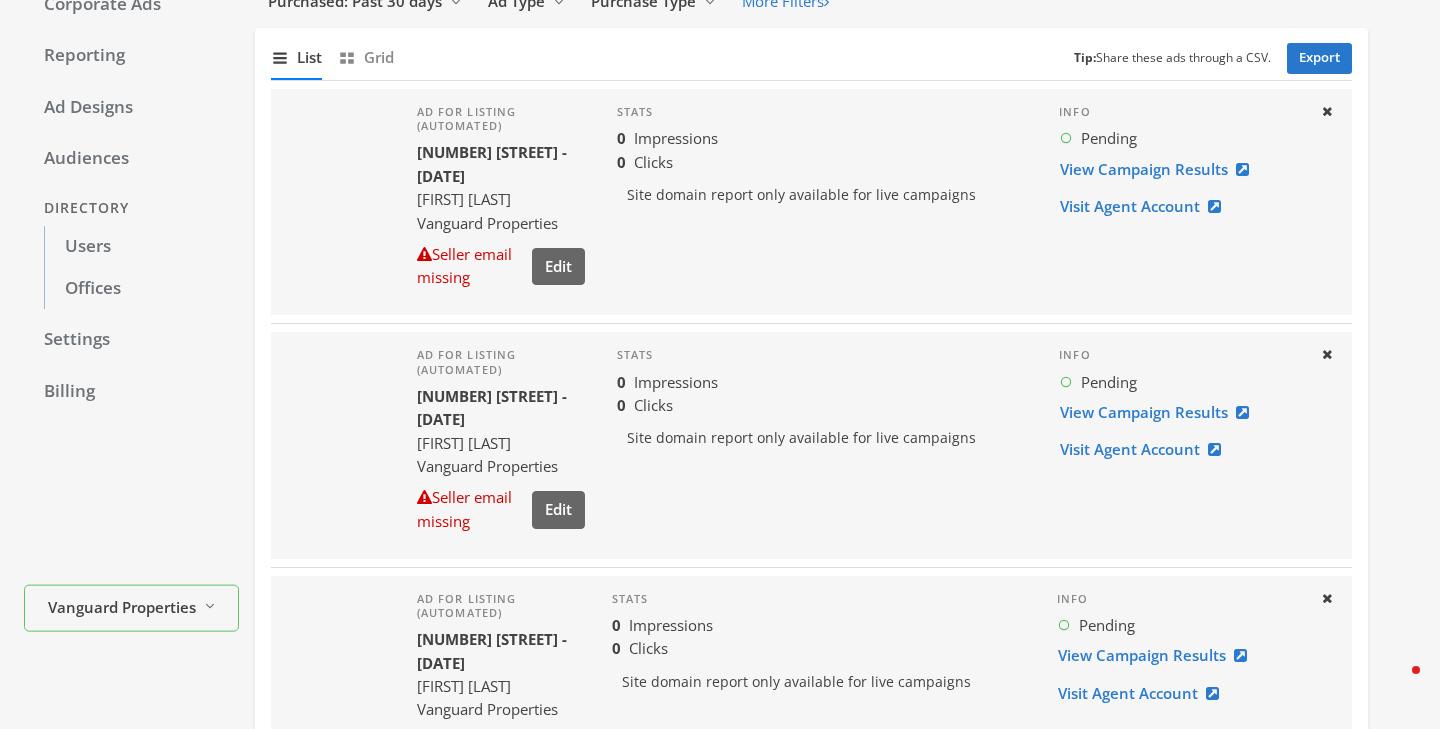 scroll, scrollTop: 456, scrollLeft: 0, axis: vertical 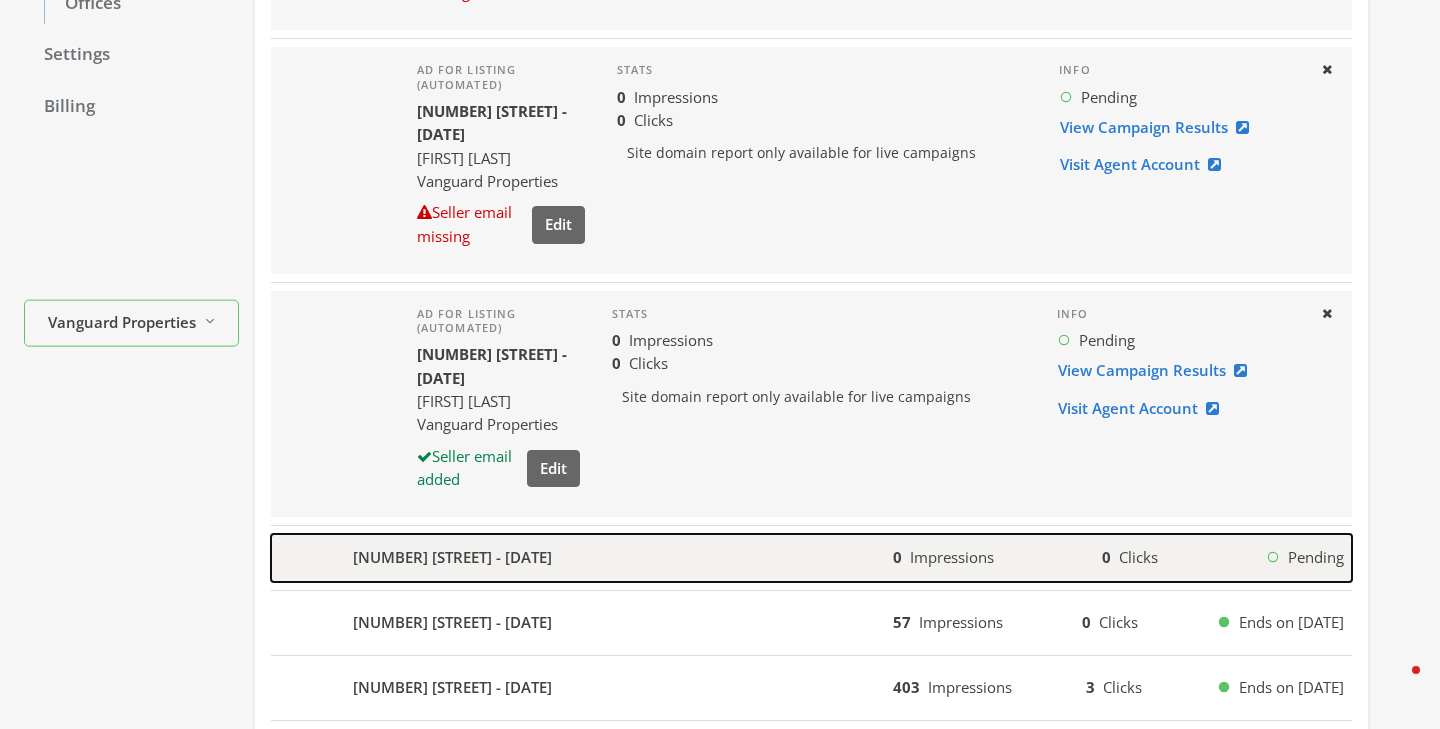 click on "1460 Serpilio Way - 2025-07-09" at bounding box center (452, 557) 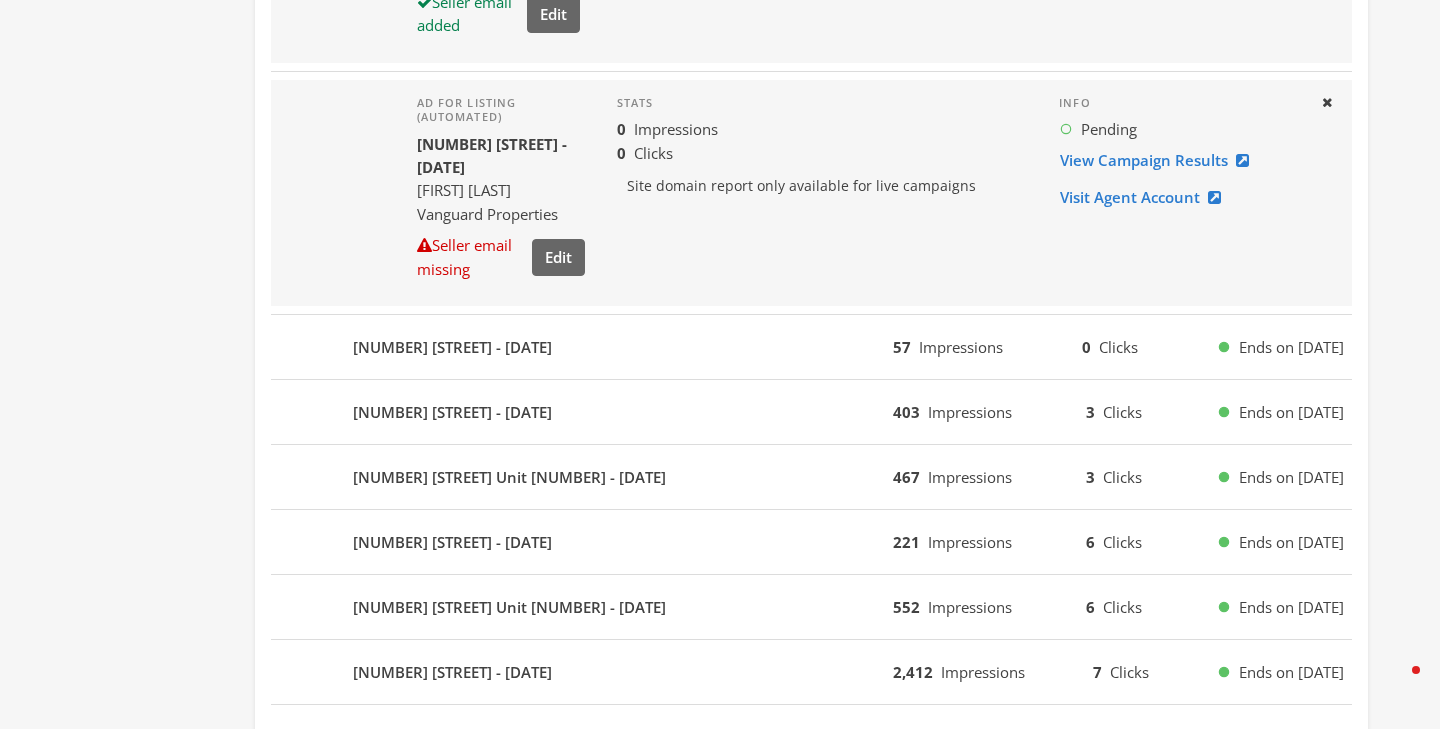 scroll, scrollTop: 930, scrollLeft: 0, axis: vertical 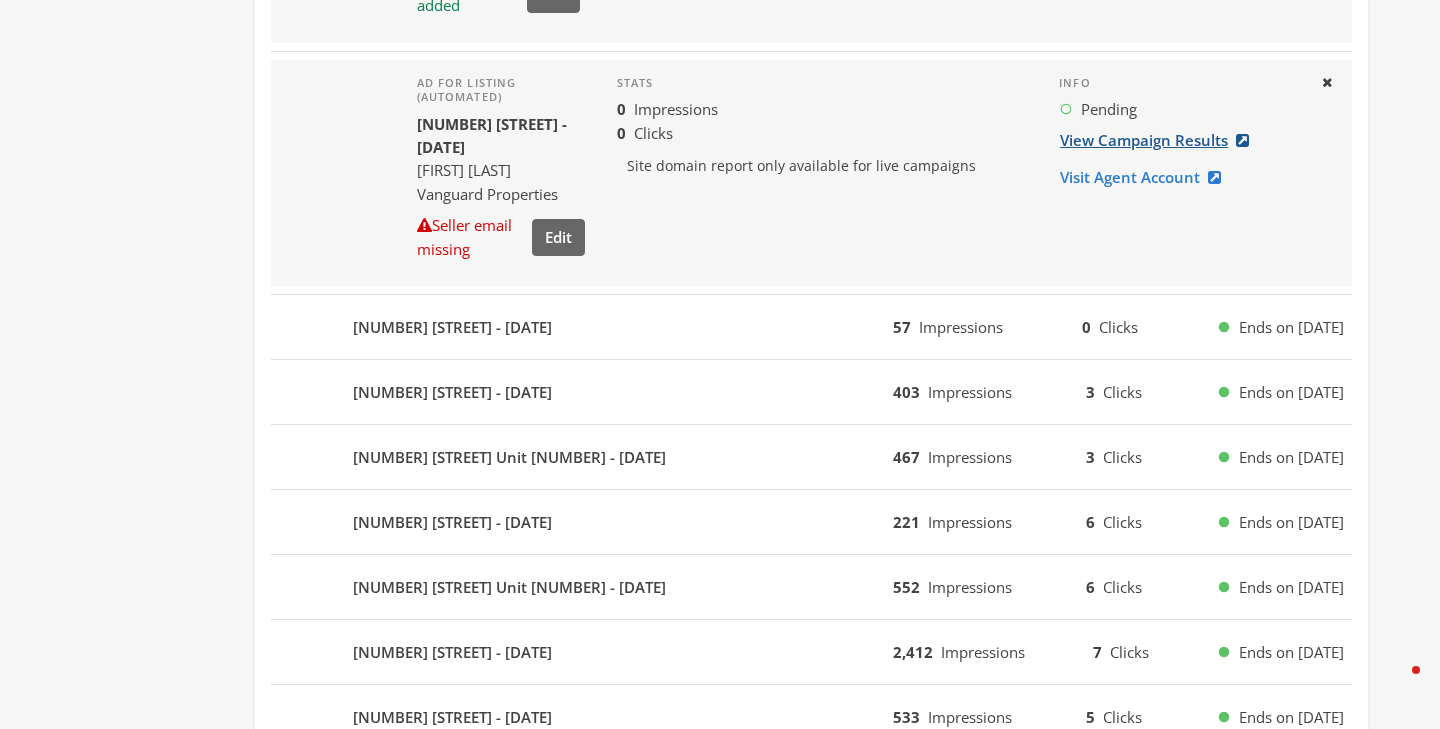 click on "View Campaign Results" at bounding box center [1160, 140] 